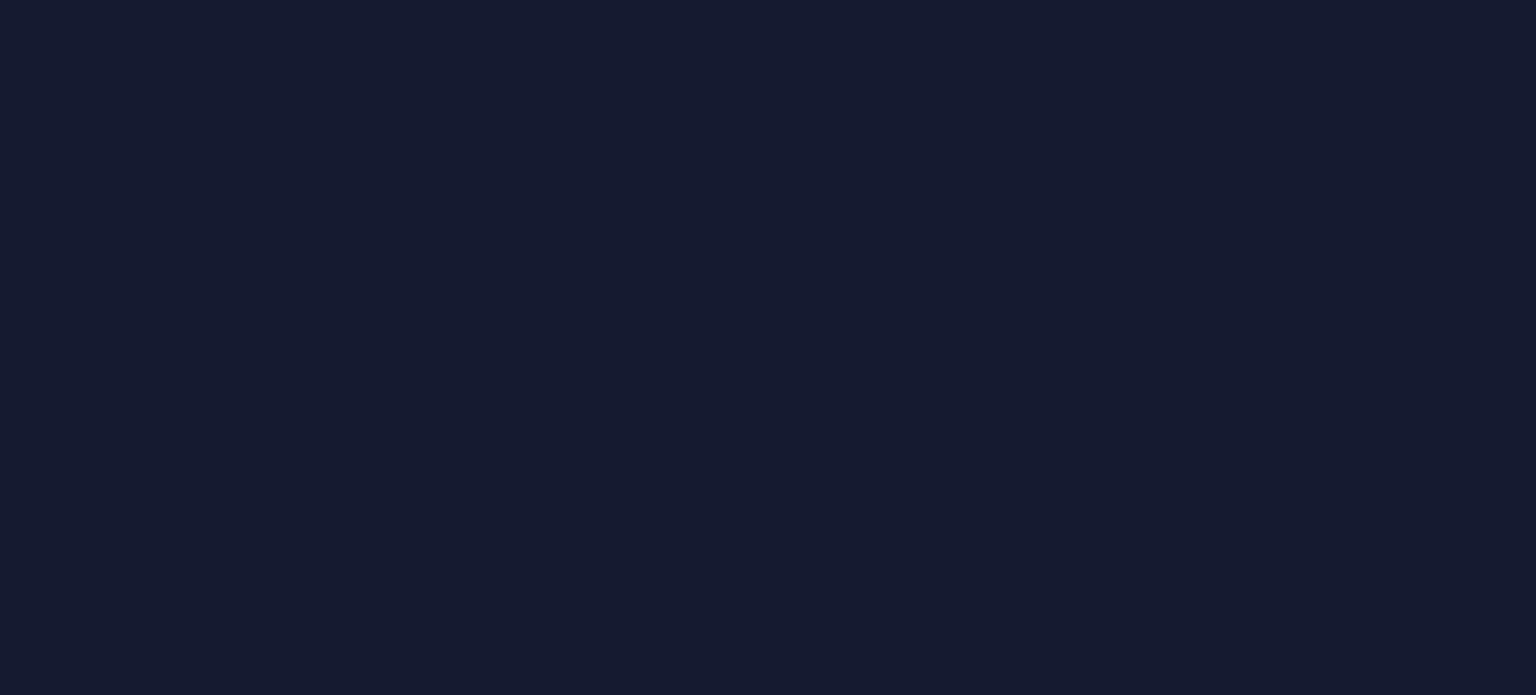 scroll, scrollTop: 0, scrollLeft: 0, axis: both 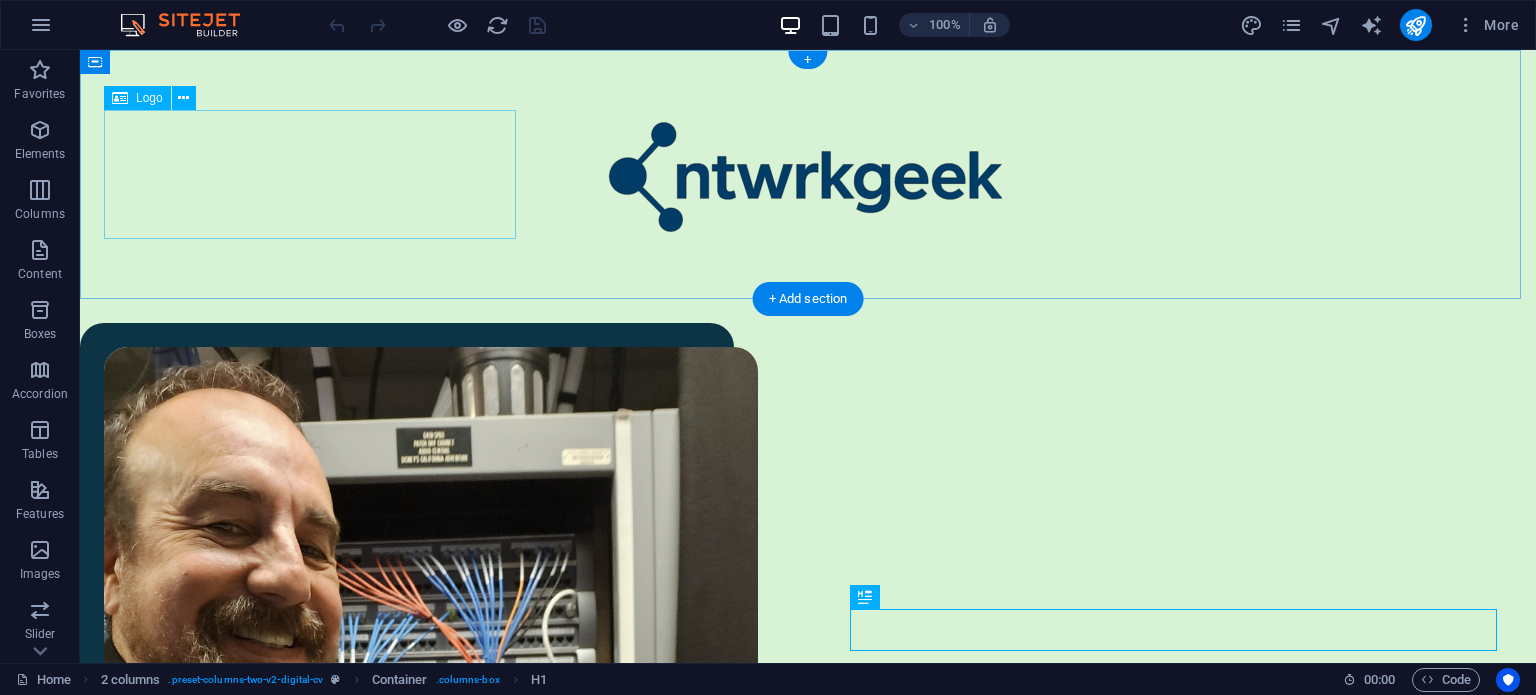 click at bounding box center (808, 174) 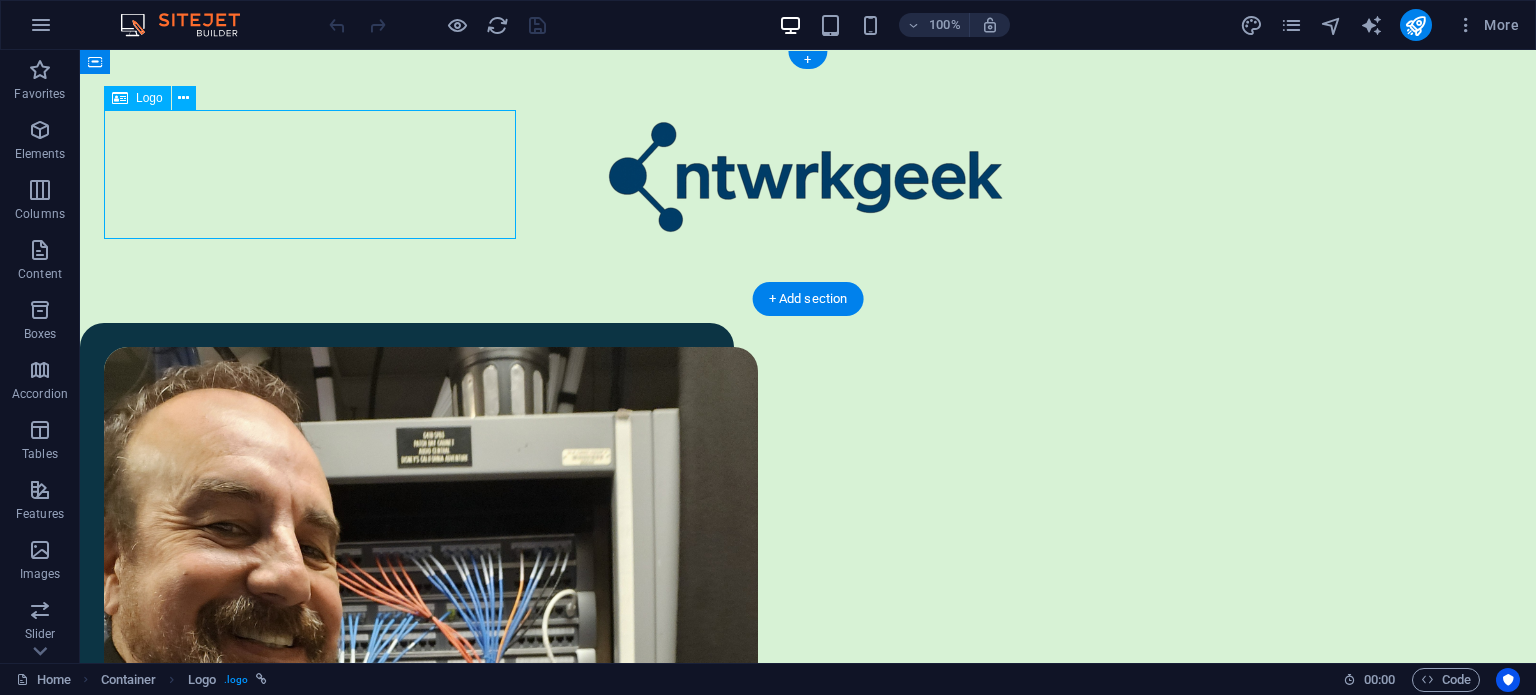 click at bounding box center [808, 174] 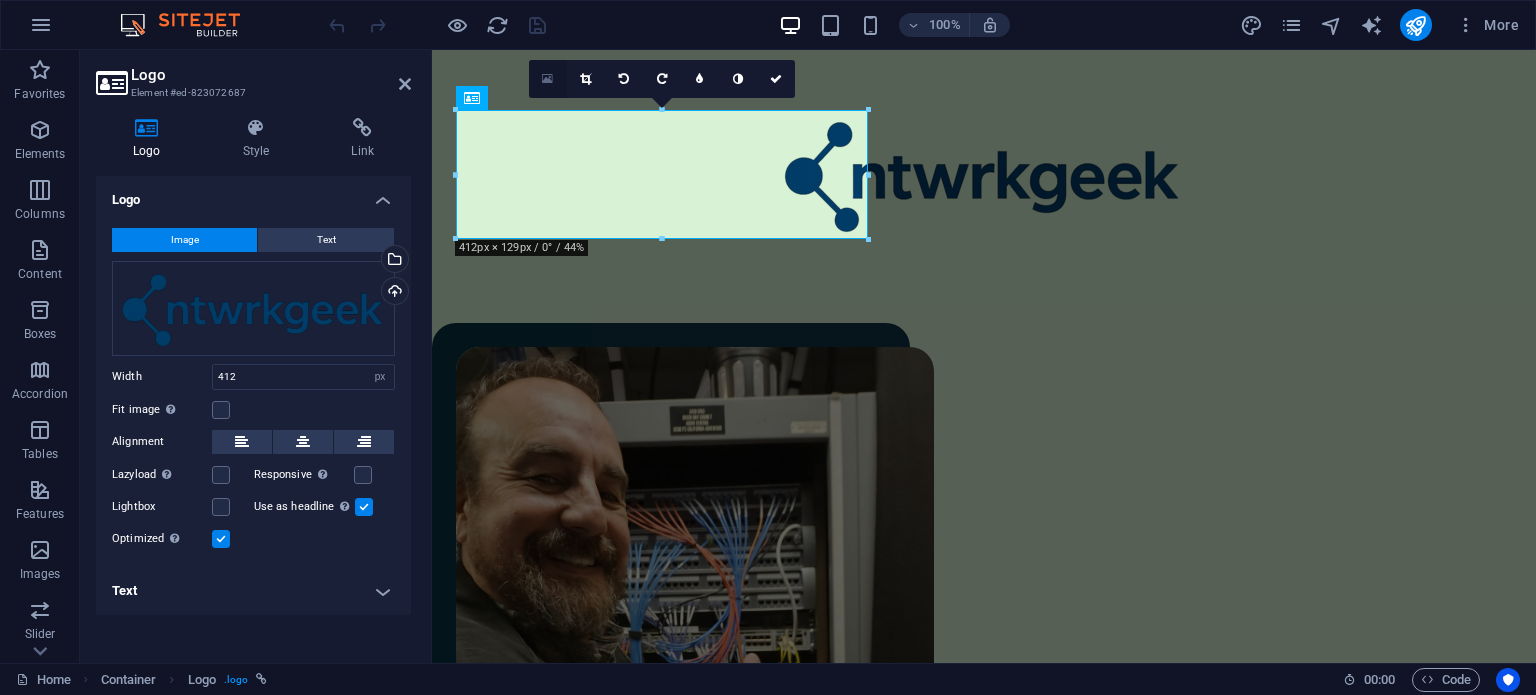 click at bounding box center [547, 79] 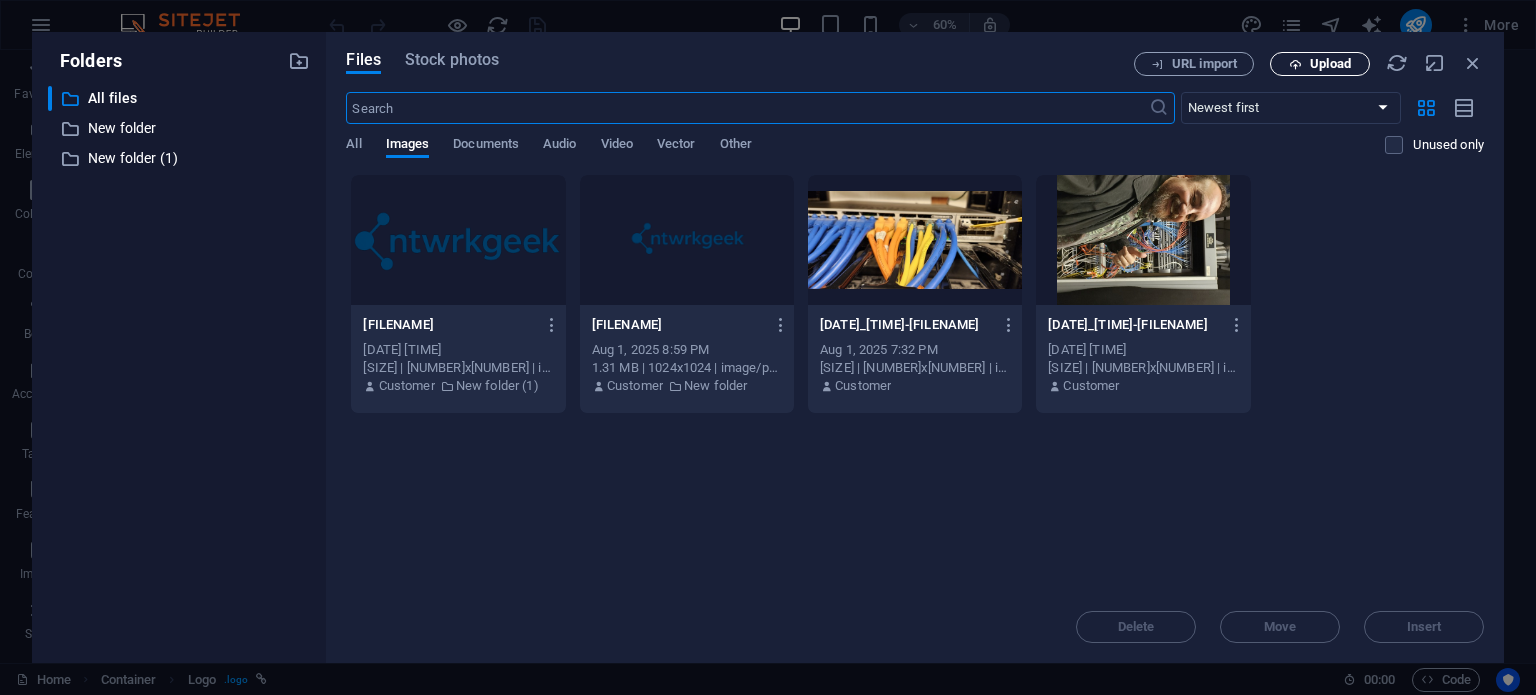 click on "Upload" at bounding box center (1330, 64) 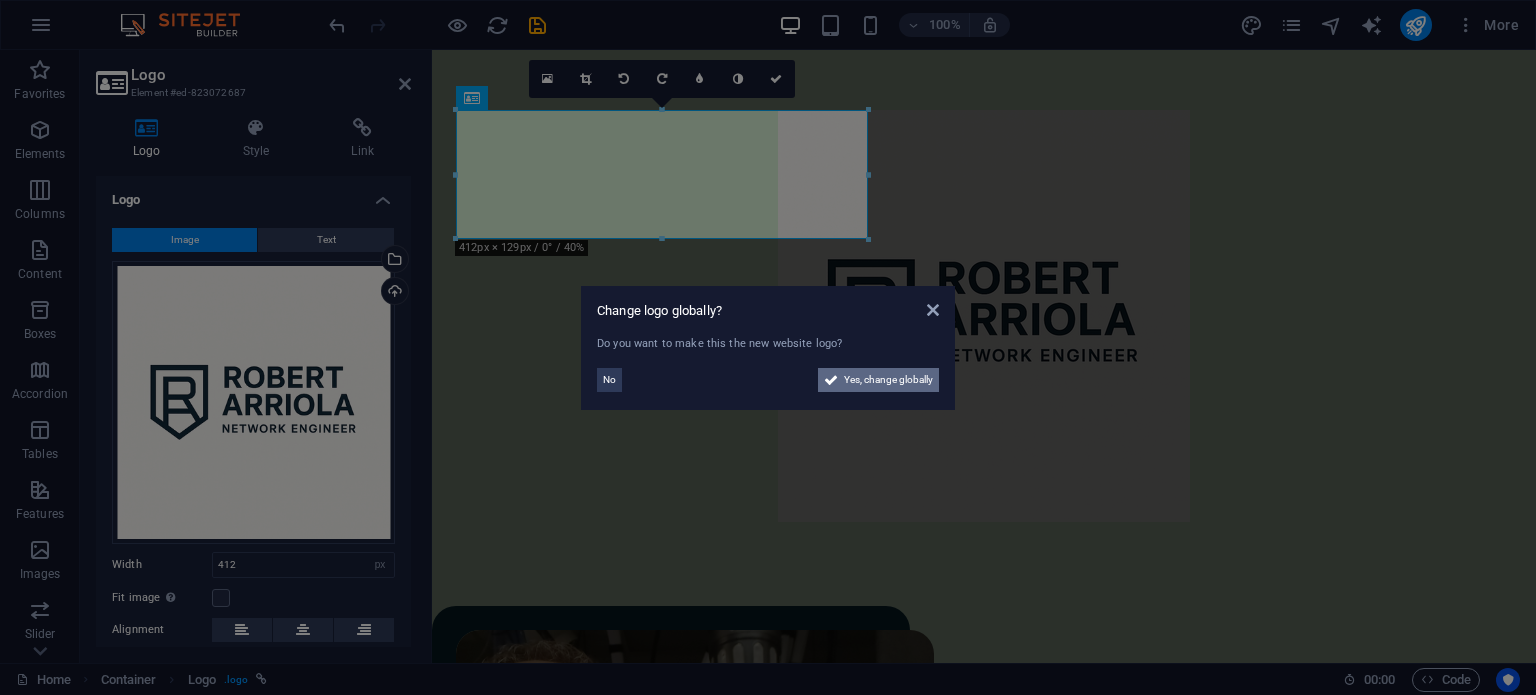 click on "Yes, change globally" at bounding box center [888, 380] 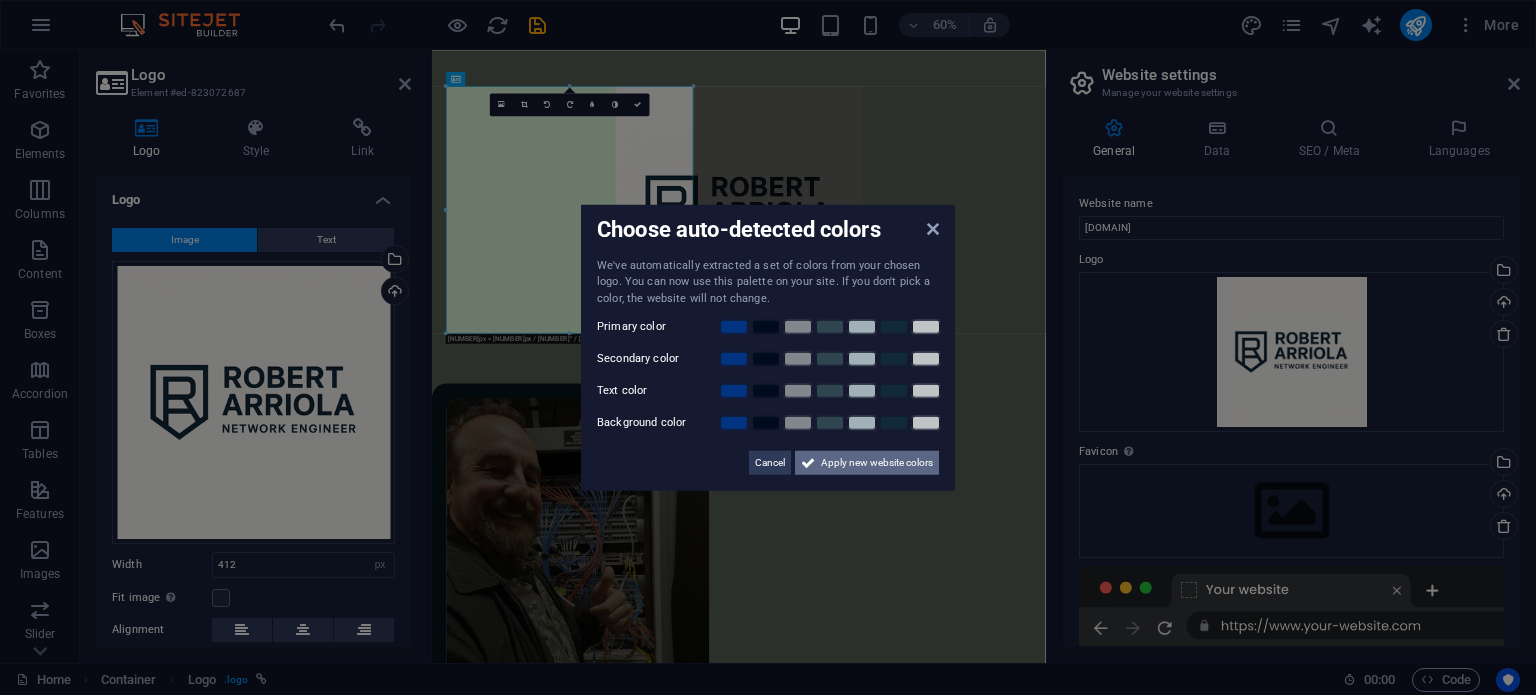click on "Apply new website colors" at bounding box center (877, 463) 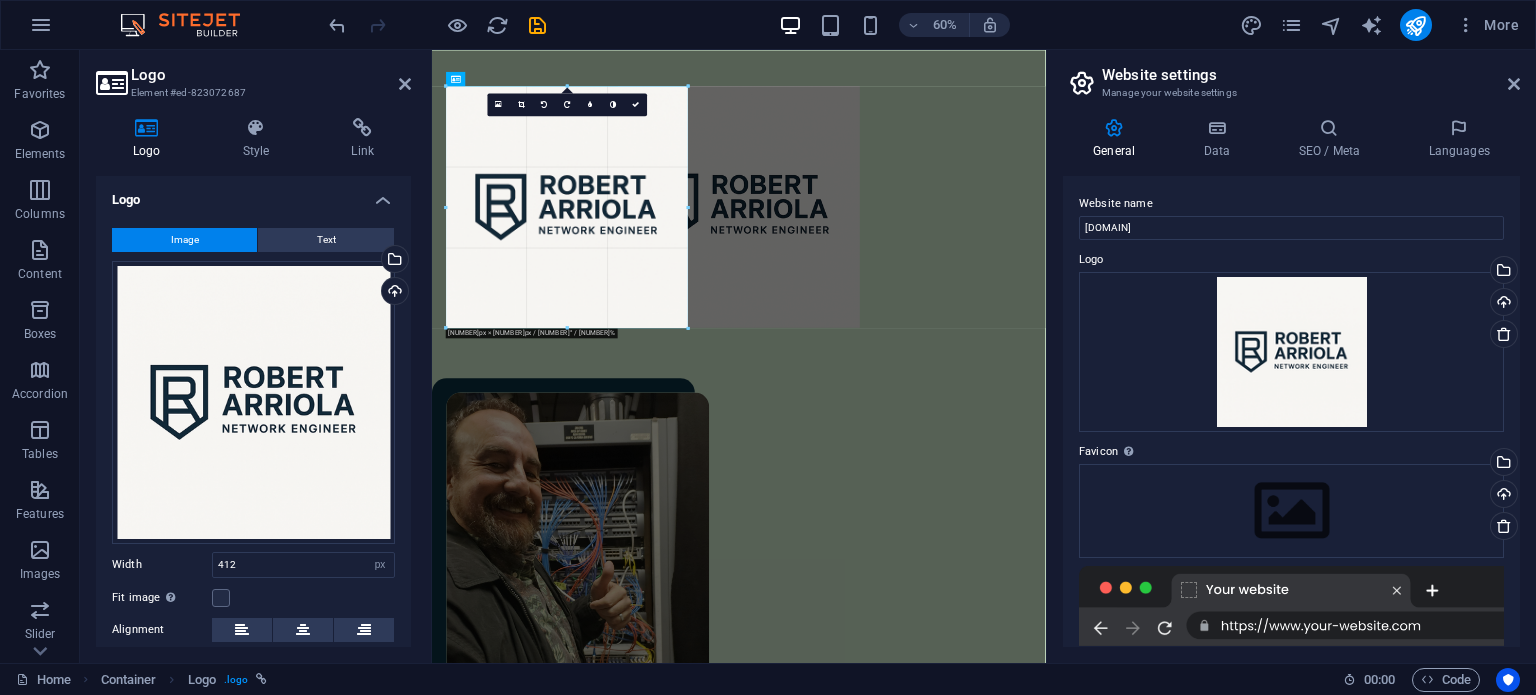 drag, startPoint x: 694, startPoint y: 331, endPoint x: 414, endPoint y: 165, distance: 325.50882 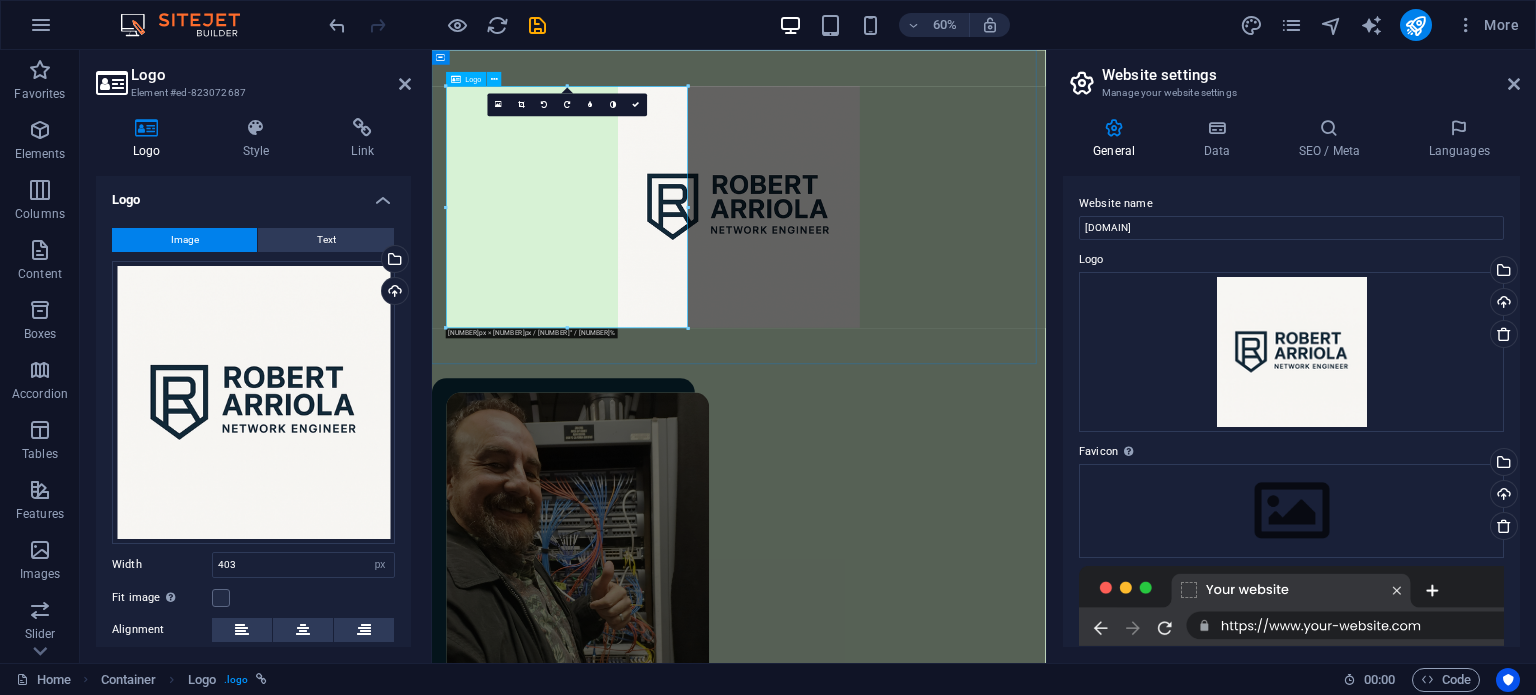 click at bounding box center (943, 311) 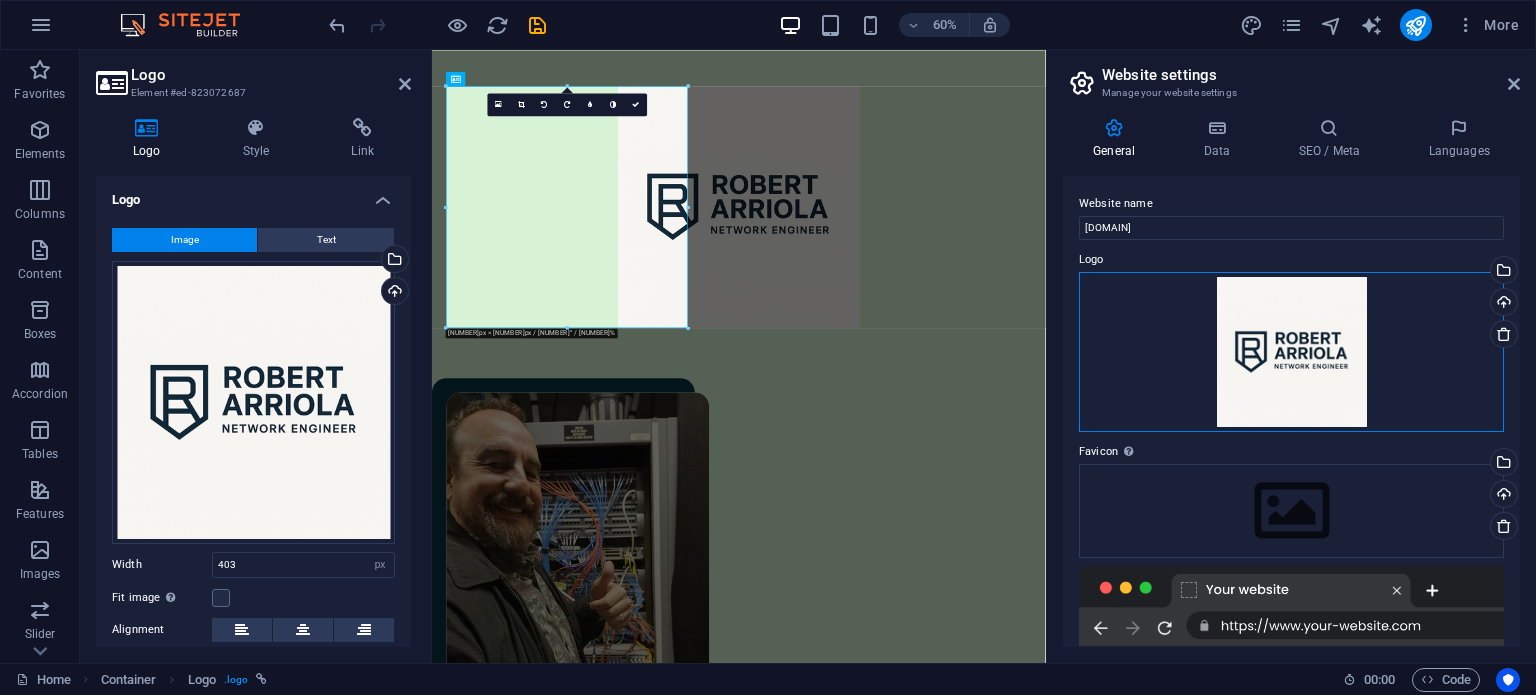 click on "Drag files here, click to choose files or select files from Files or our free stock photos & videos" at bounding box center [1291, 352] 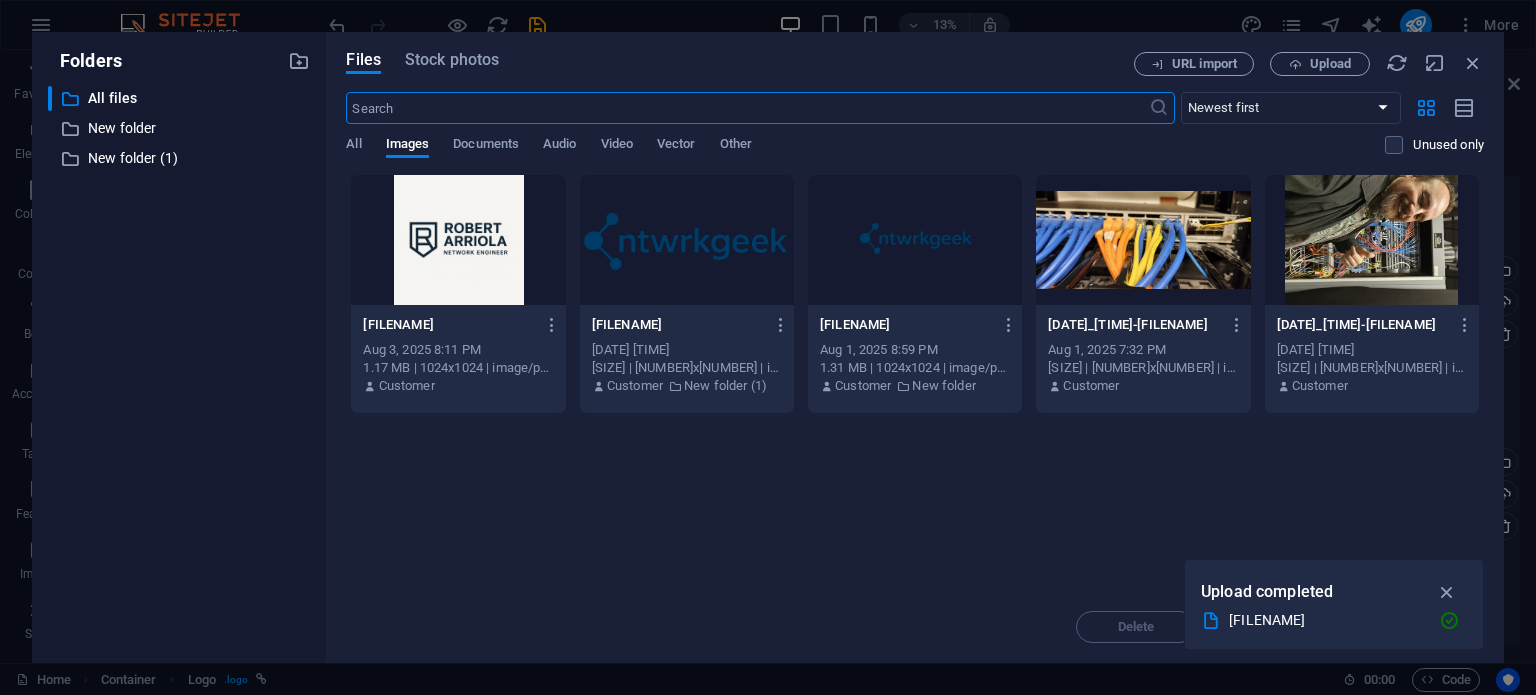 click at bounding box center (458, 240) 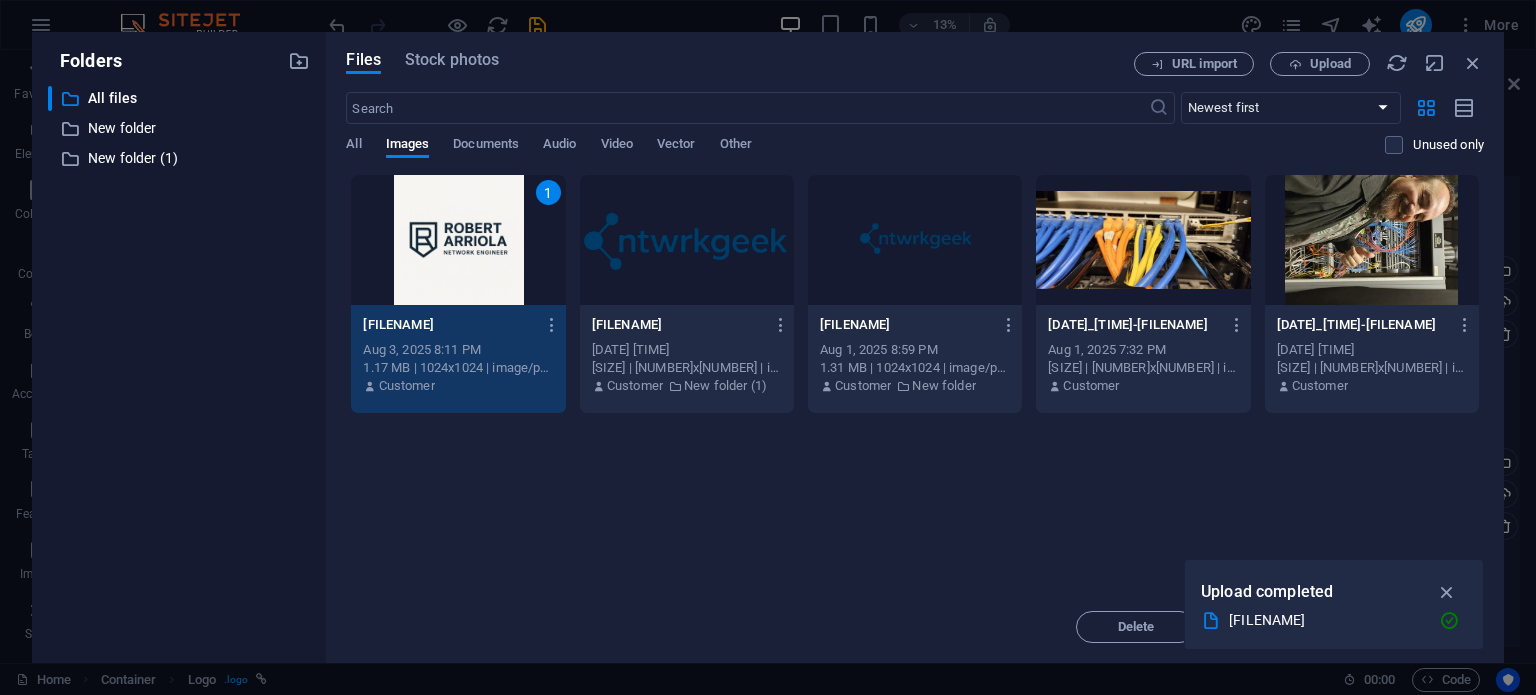 click on "1" at bounding box center [458, 240] 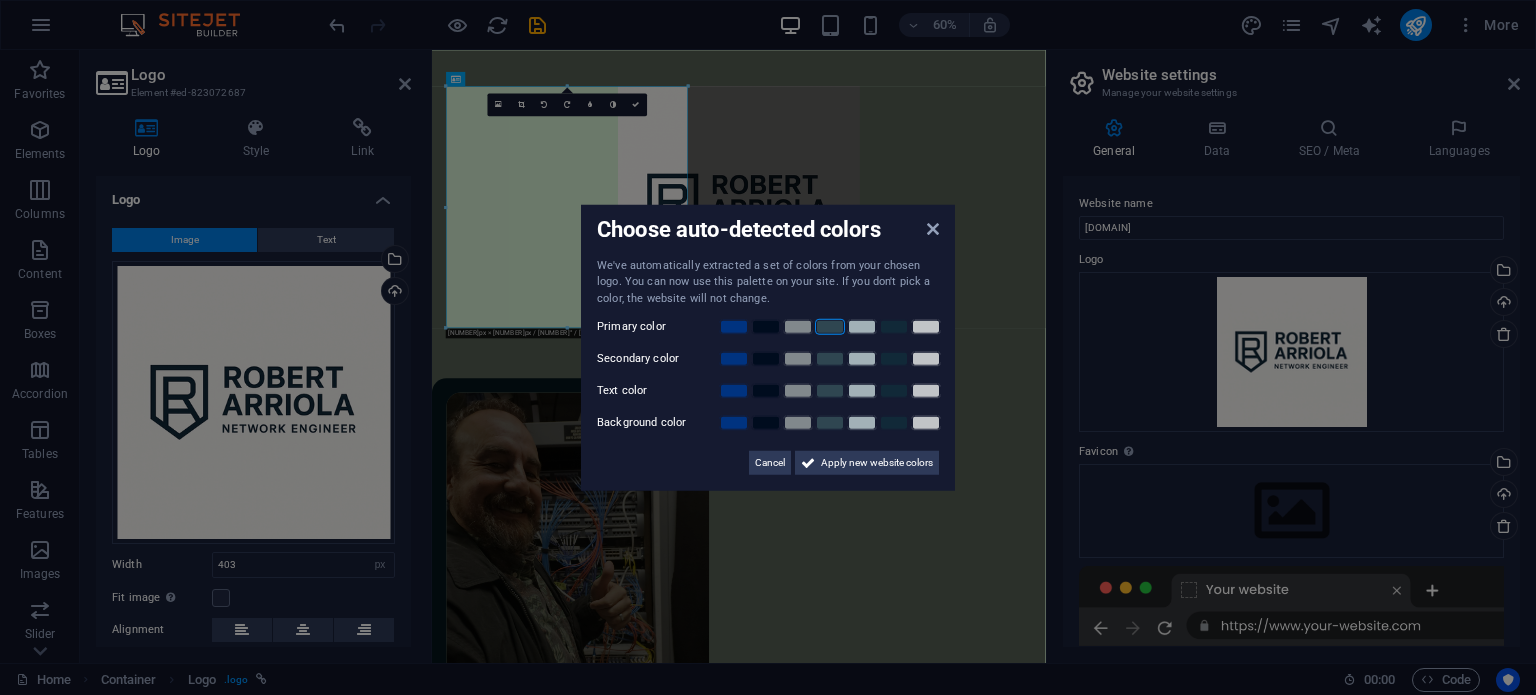 click at bounding box center (830, 327) 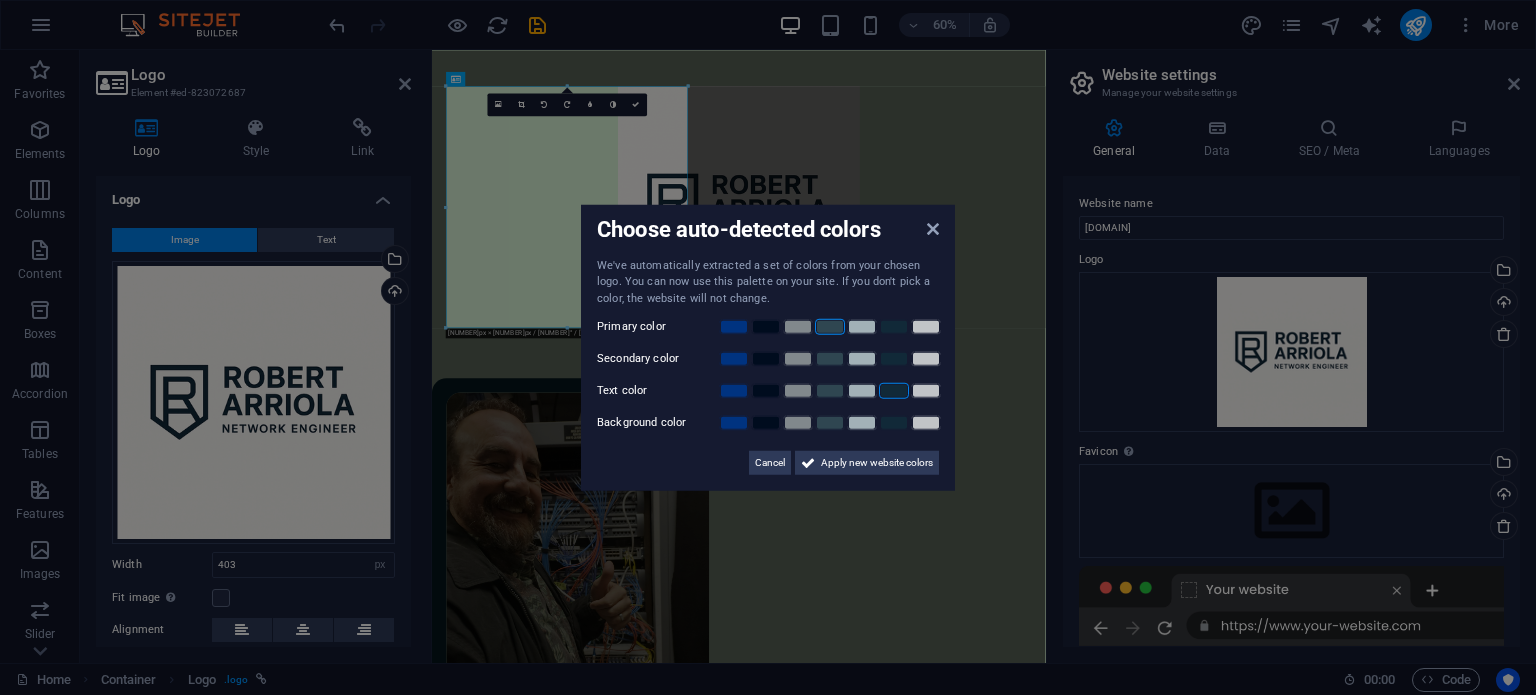 click at bounding box center [894, 391] 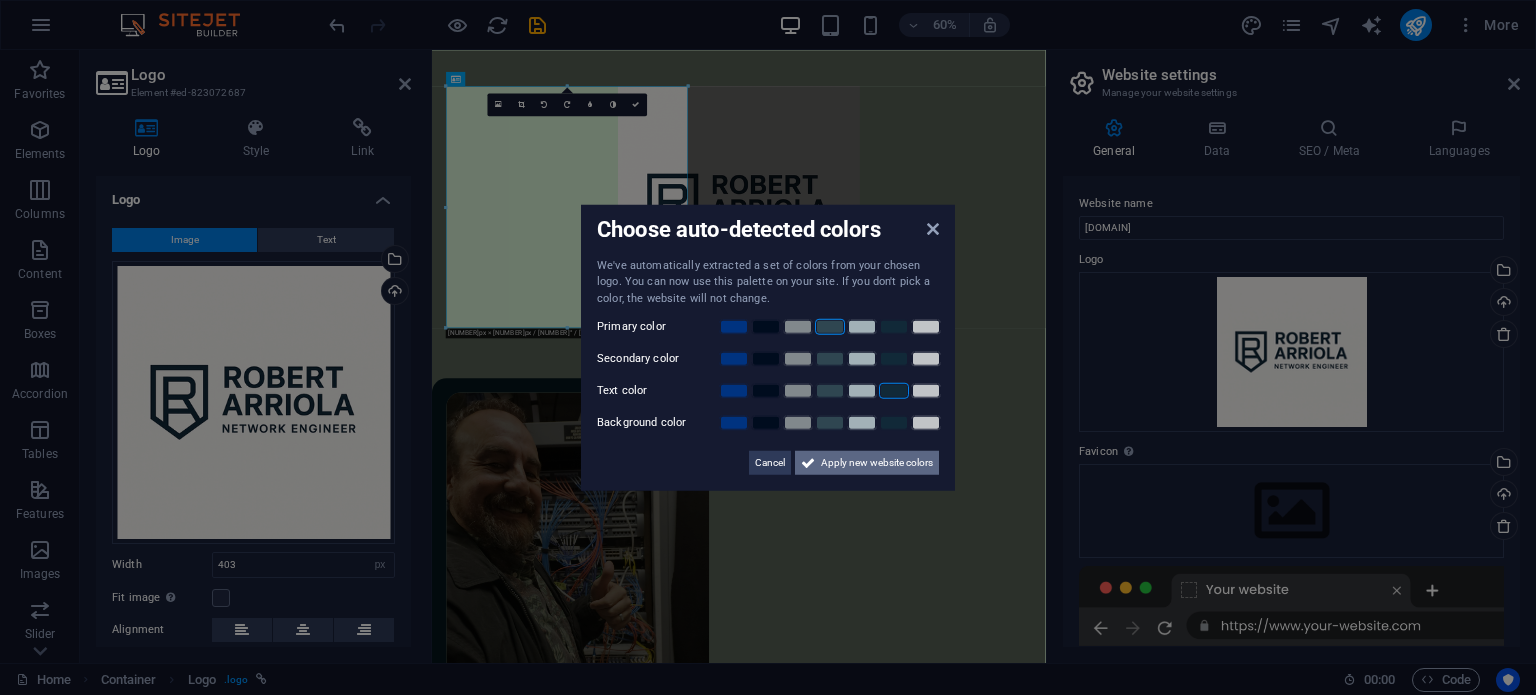 drag, startPoint x: 745, startPoint y: 685, endPoint x: 879, endPoint y: 461, distance: 261.02106 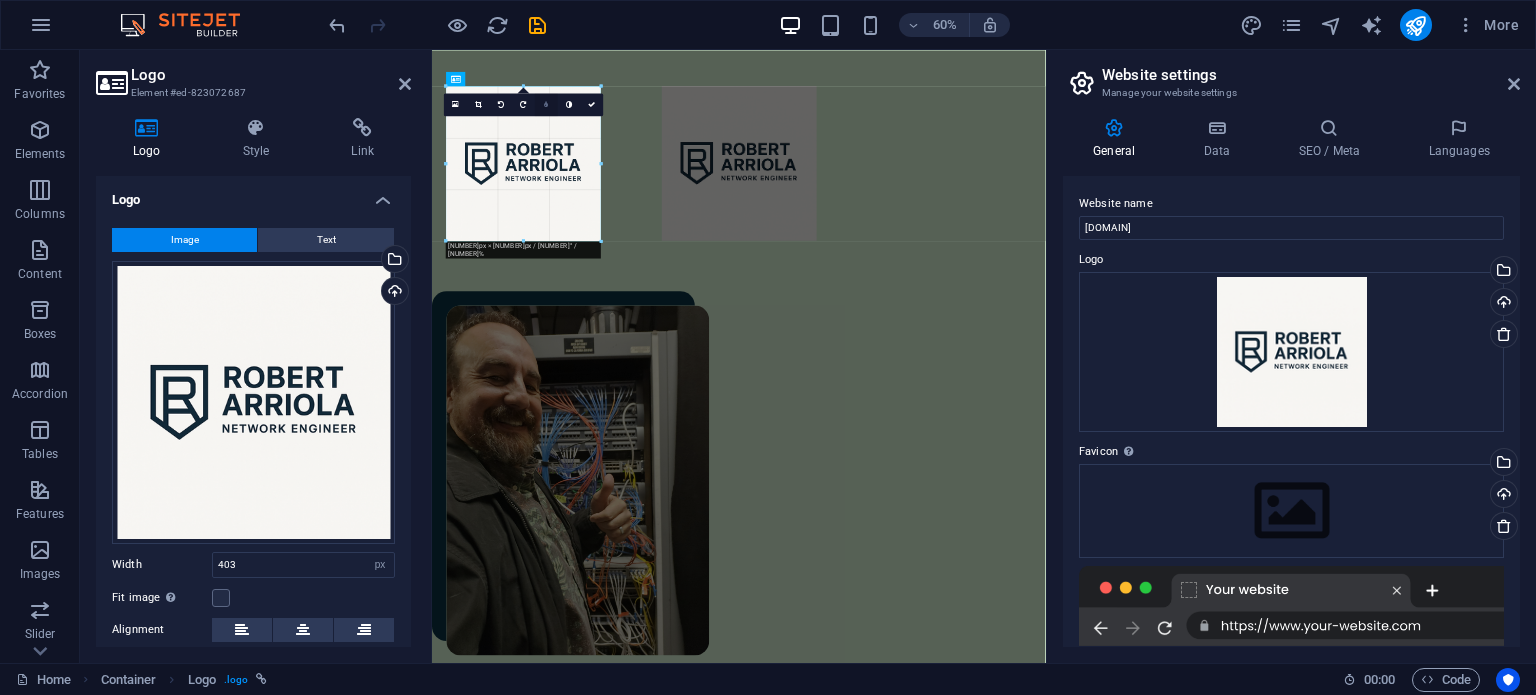 drag, startPoint x: 690, startPoint y: 329, endPoint x: 545, endPoint y: 111, distance: 261.81863 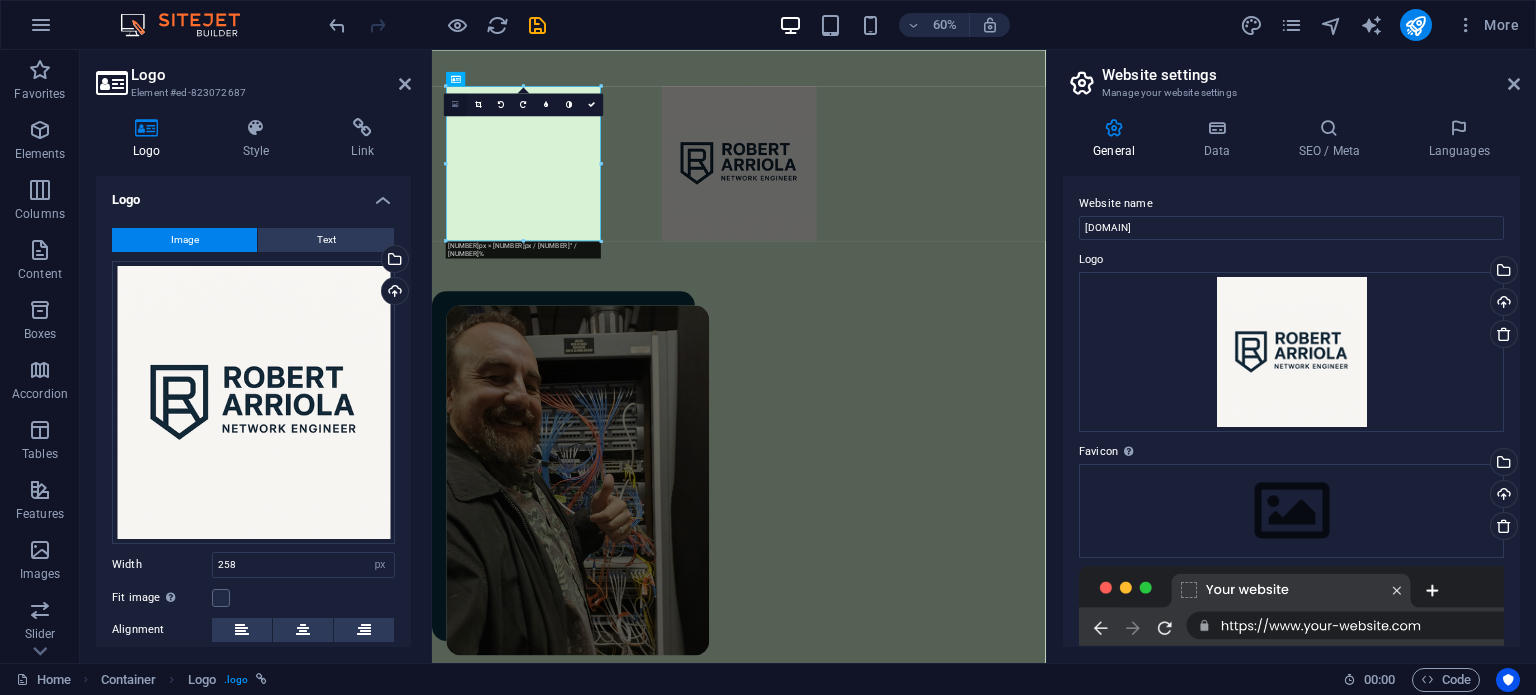 click at bounding box center (455, 104) 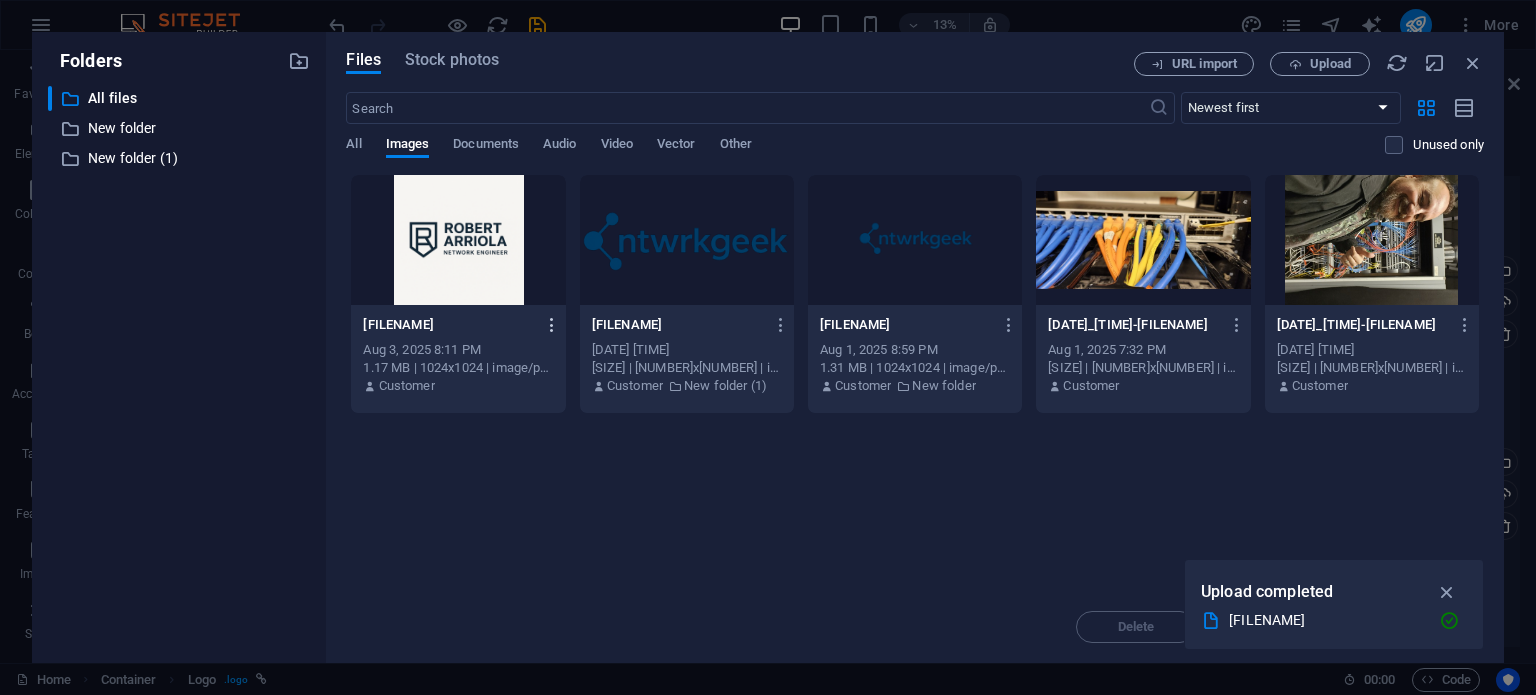 click at bounding box center (552, 325) 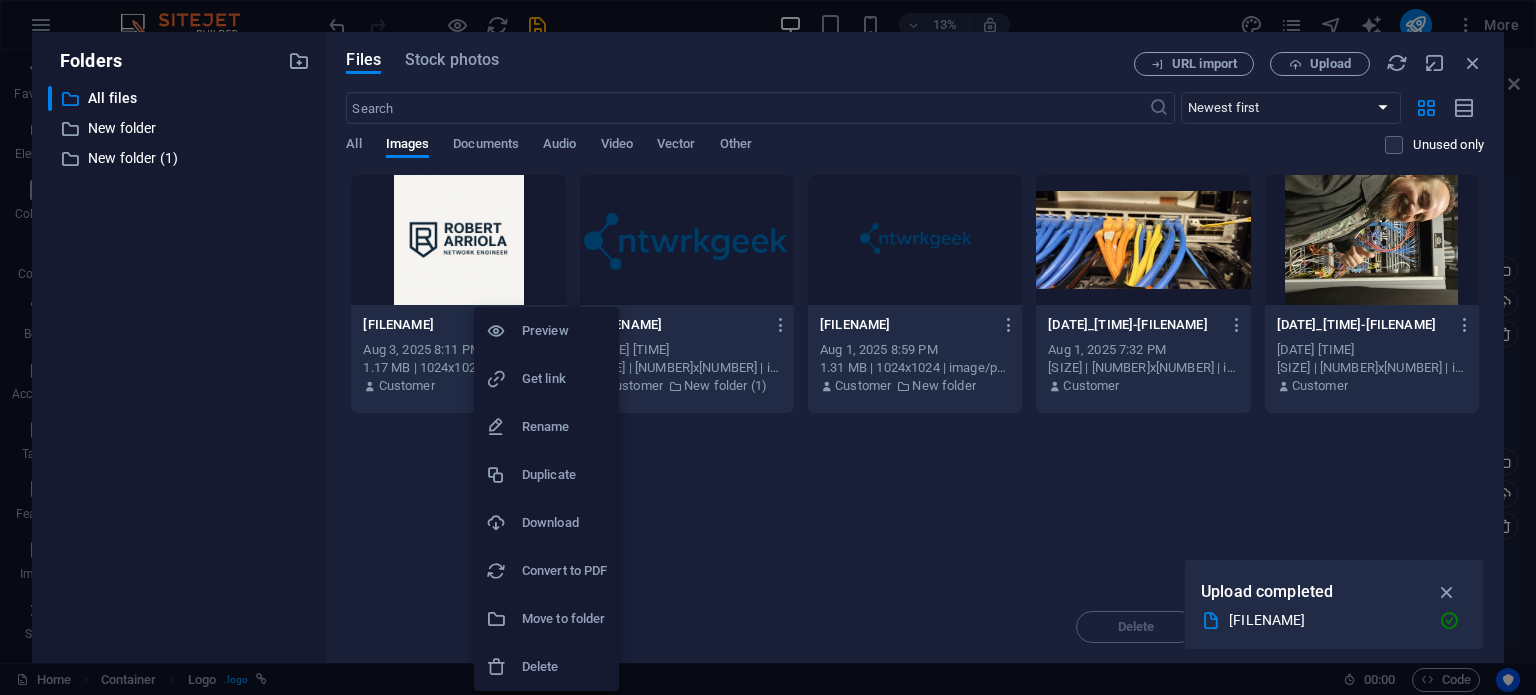 click on "Delete" at bounding box center [564, 667] 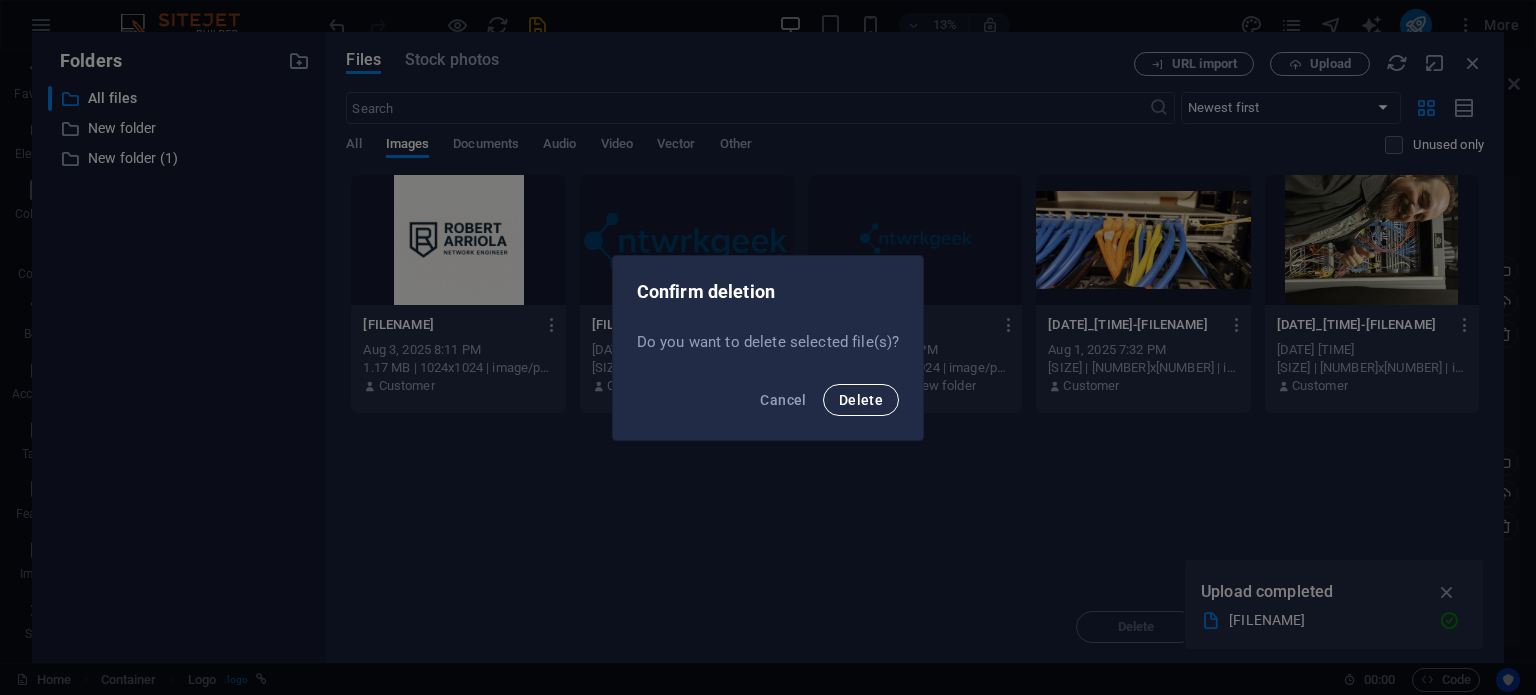 click on "Delete" at bounding box center (861, 400) 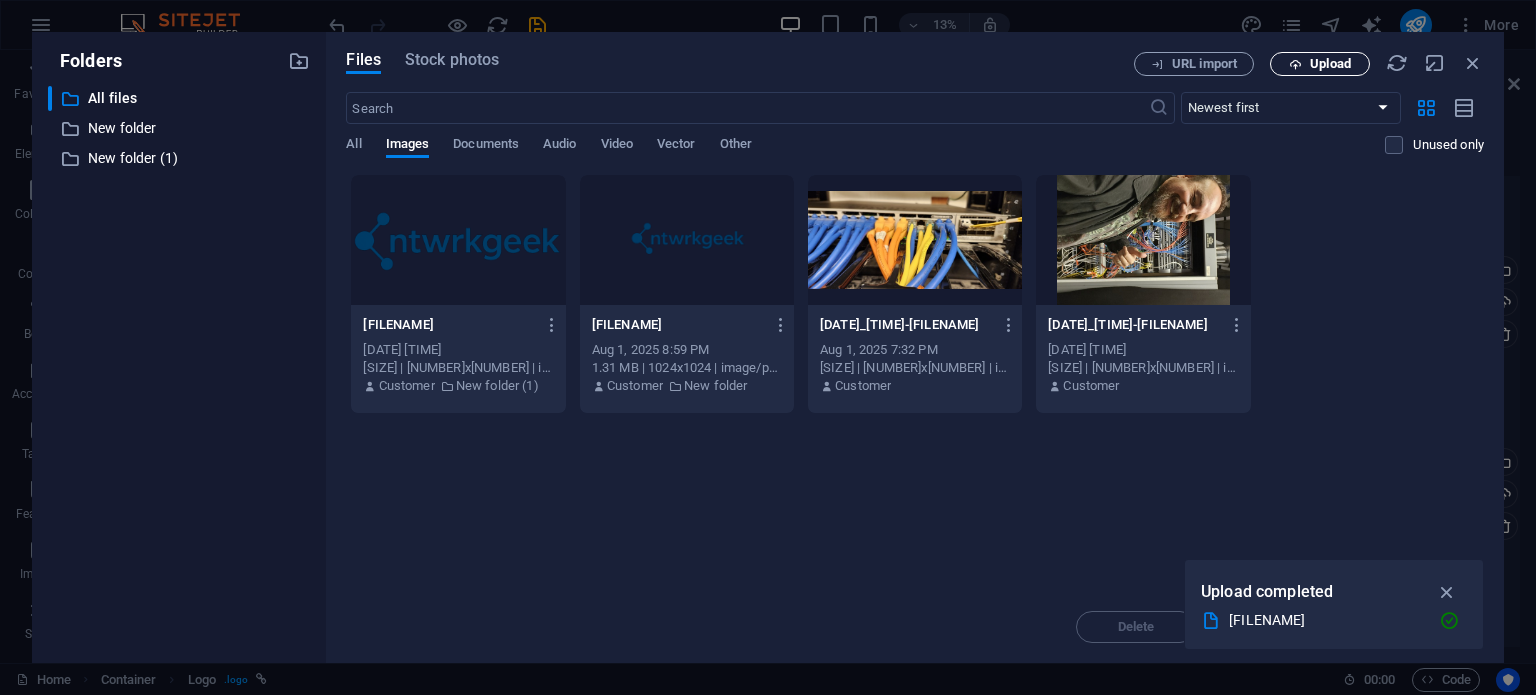 click on "Upload" at bounding box center [1330, 64] 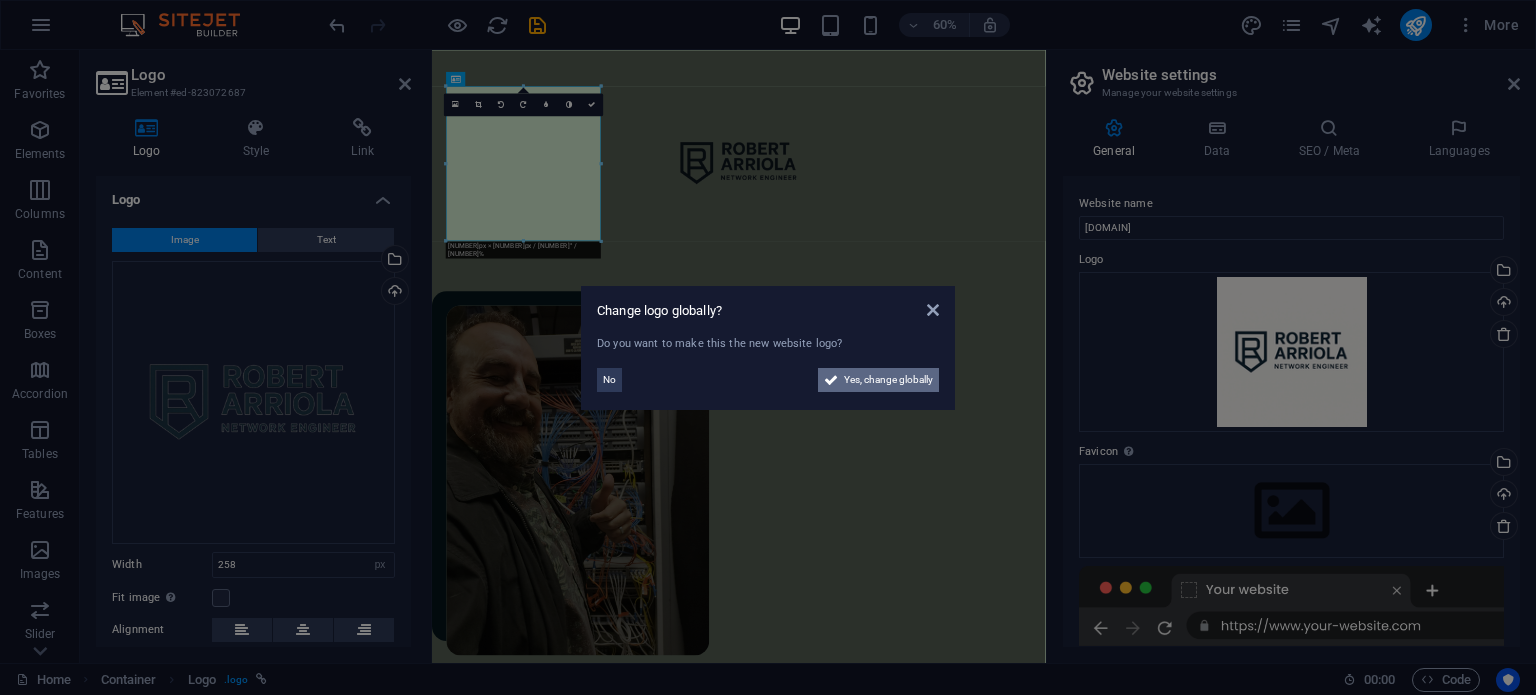 click on "Yes, change globally" at bounding box center (888, 380) 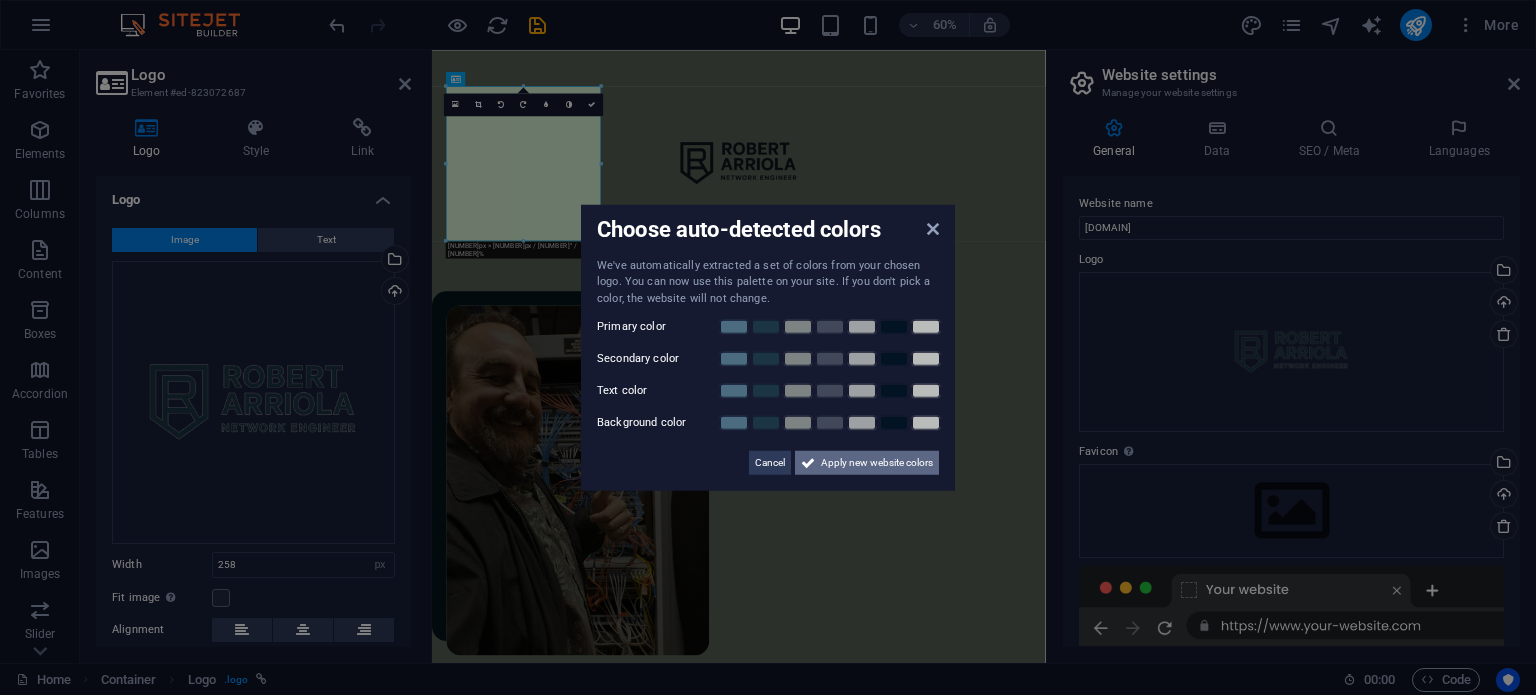 click on "Apply new website colors" at bounding box center [877, 463] 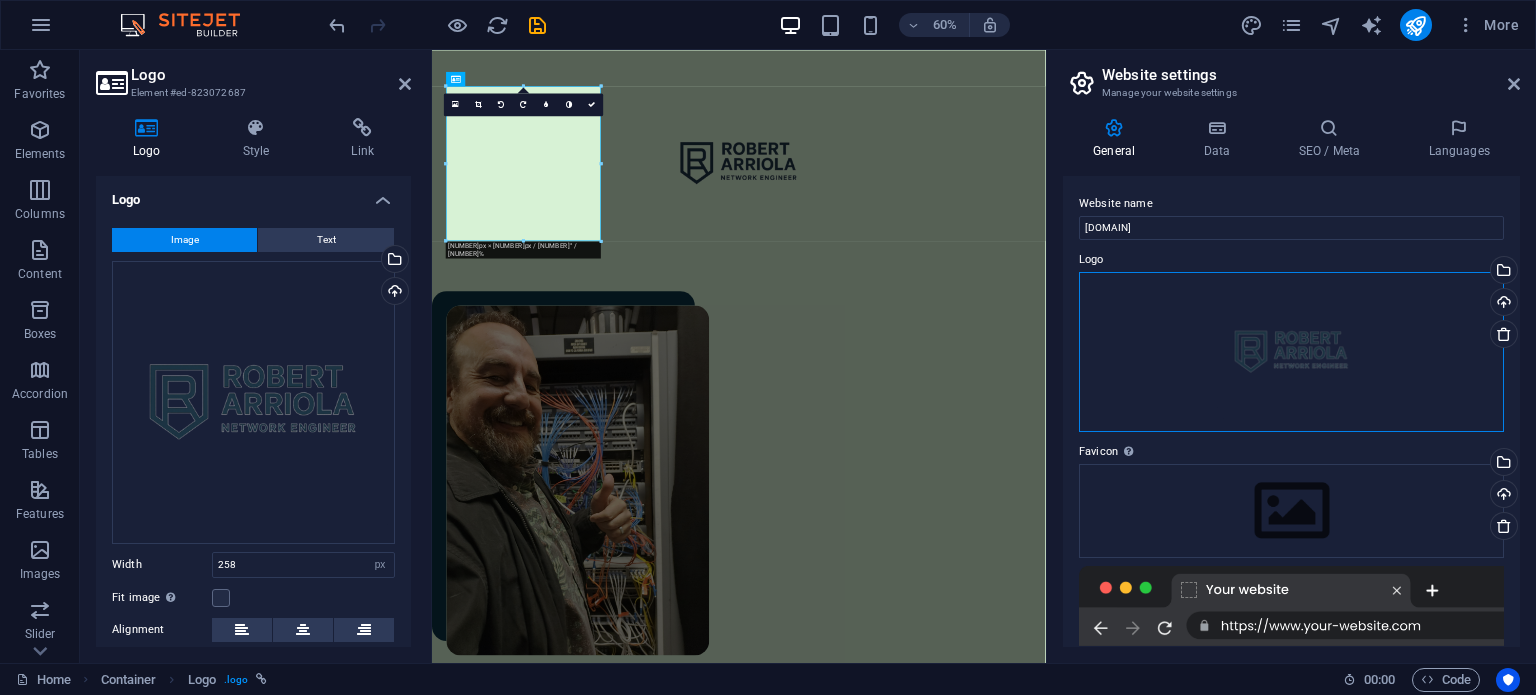click on "Drag files here, click to choose files or select files from Files or our free stock photos & videos" at bounding box center (1291, 352) 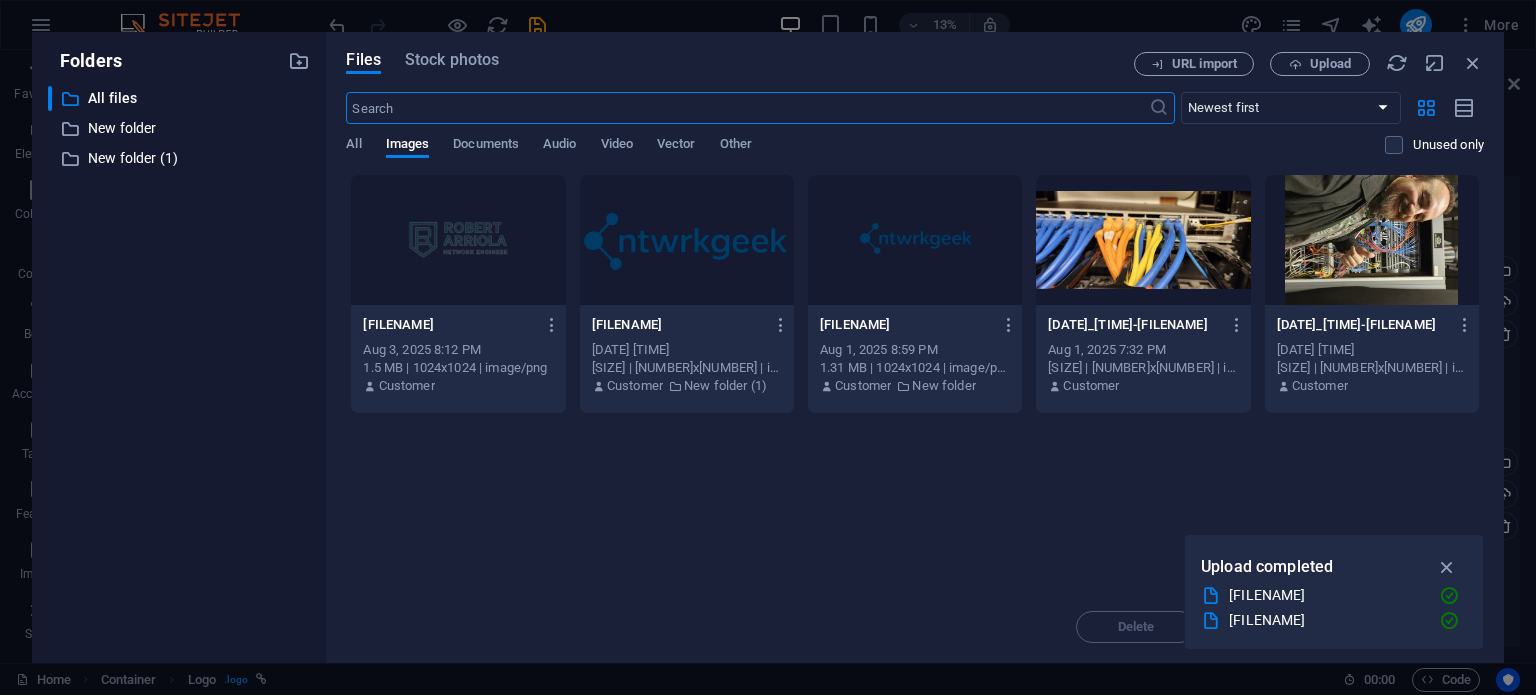 click at bounding box center (458, 240) 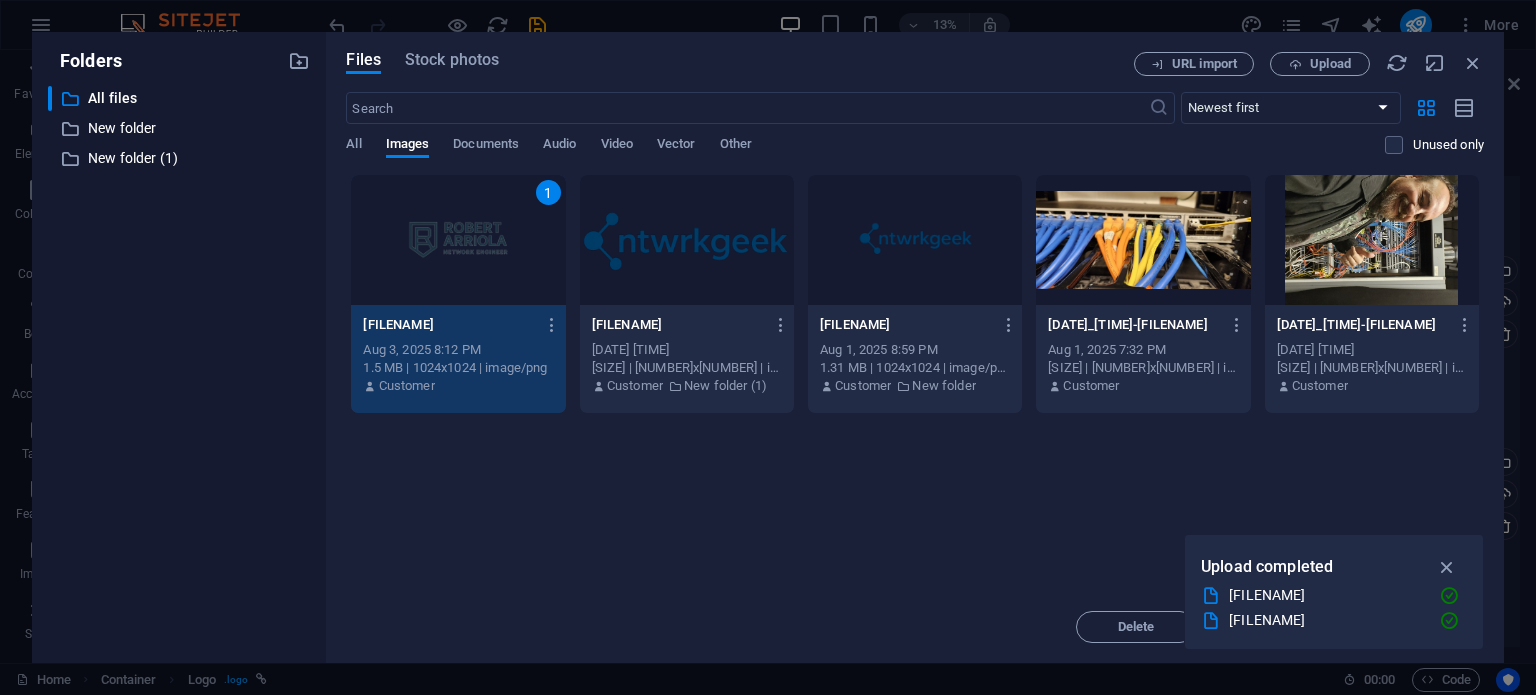 click on "1" at bounding box center (458, 240) 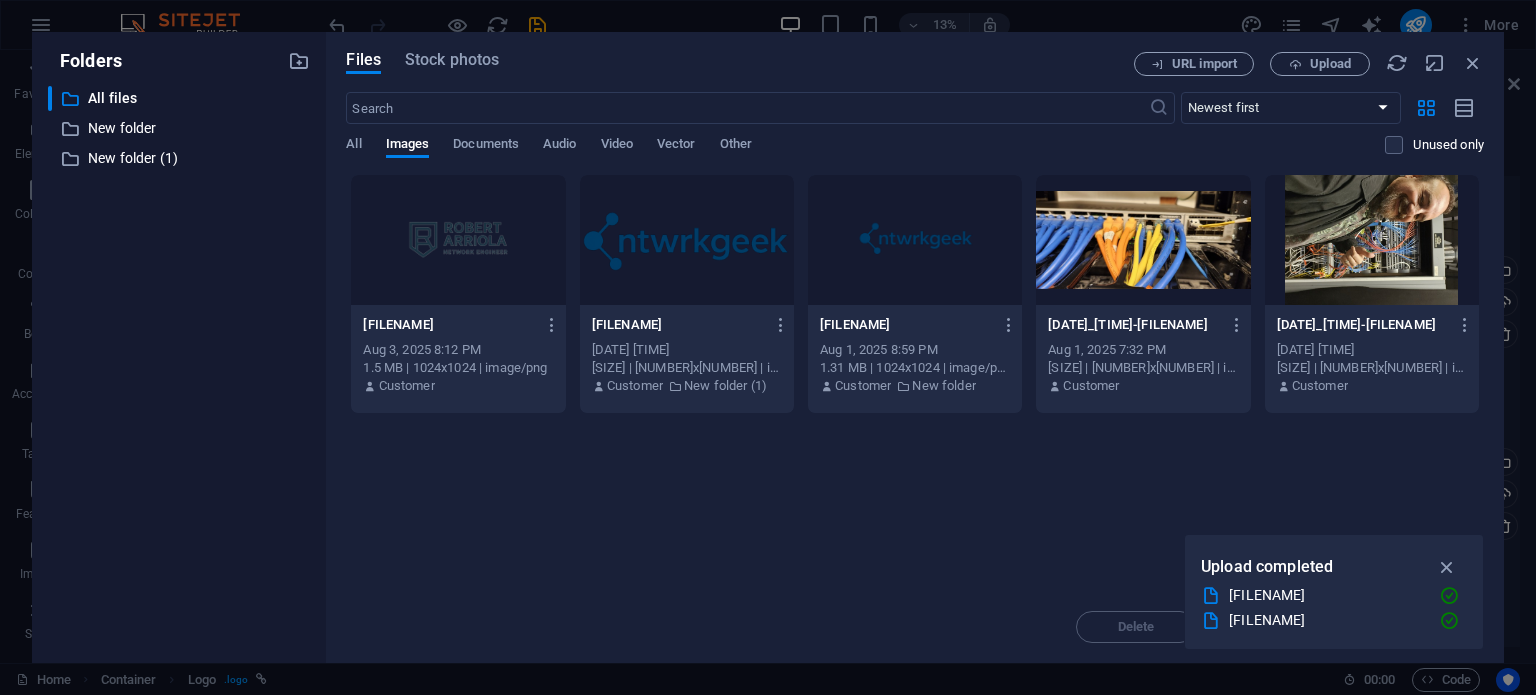 click at bounding box center [458, 240] 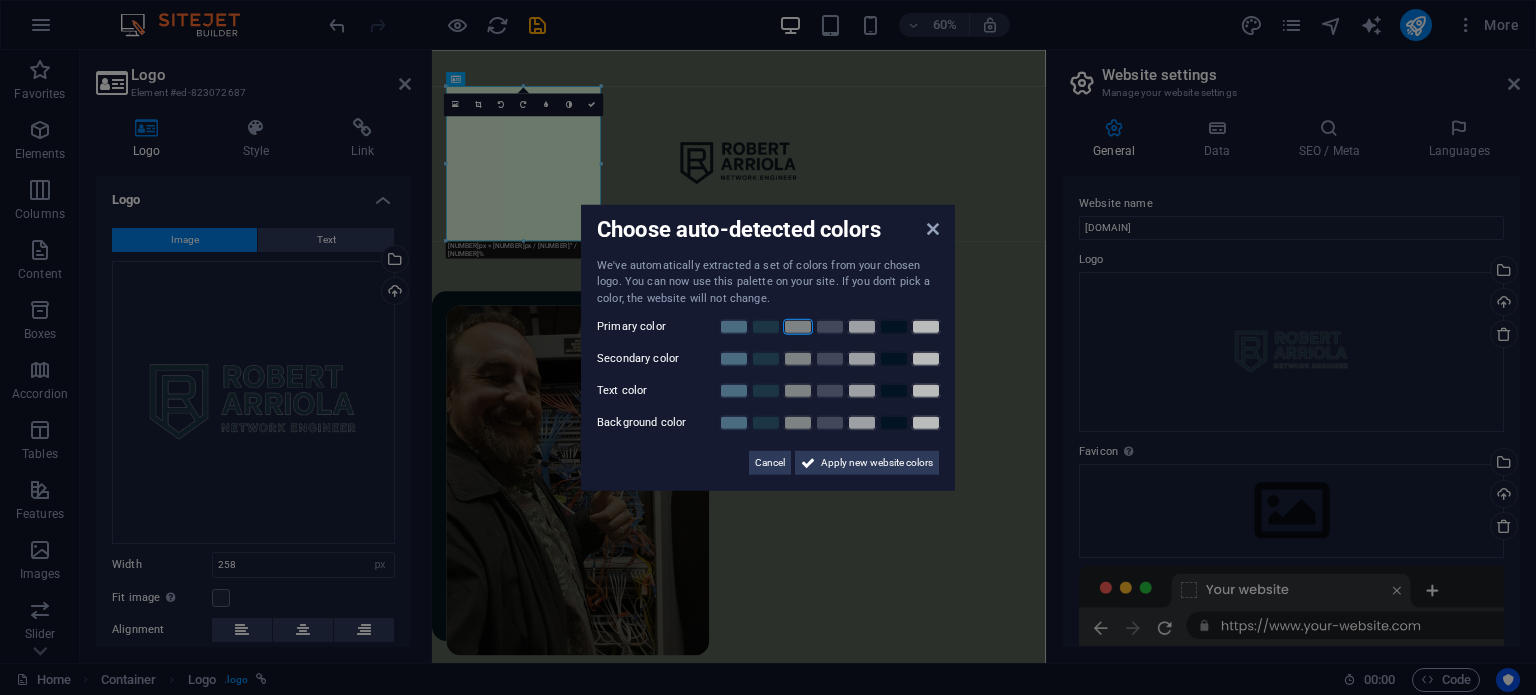 click at bounding box center [798, 327] 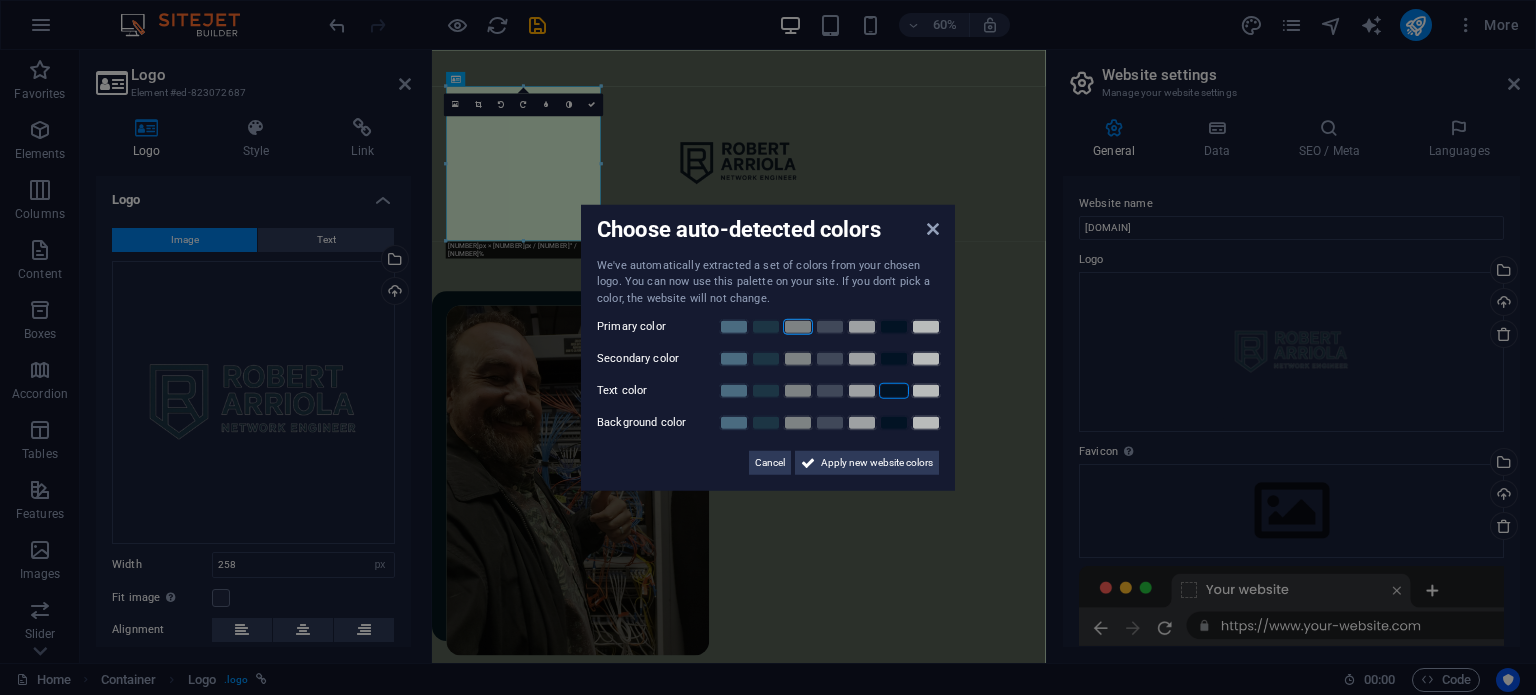 click at bounding box center [894, 391] 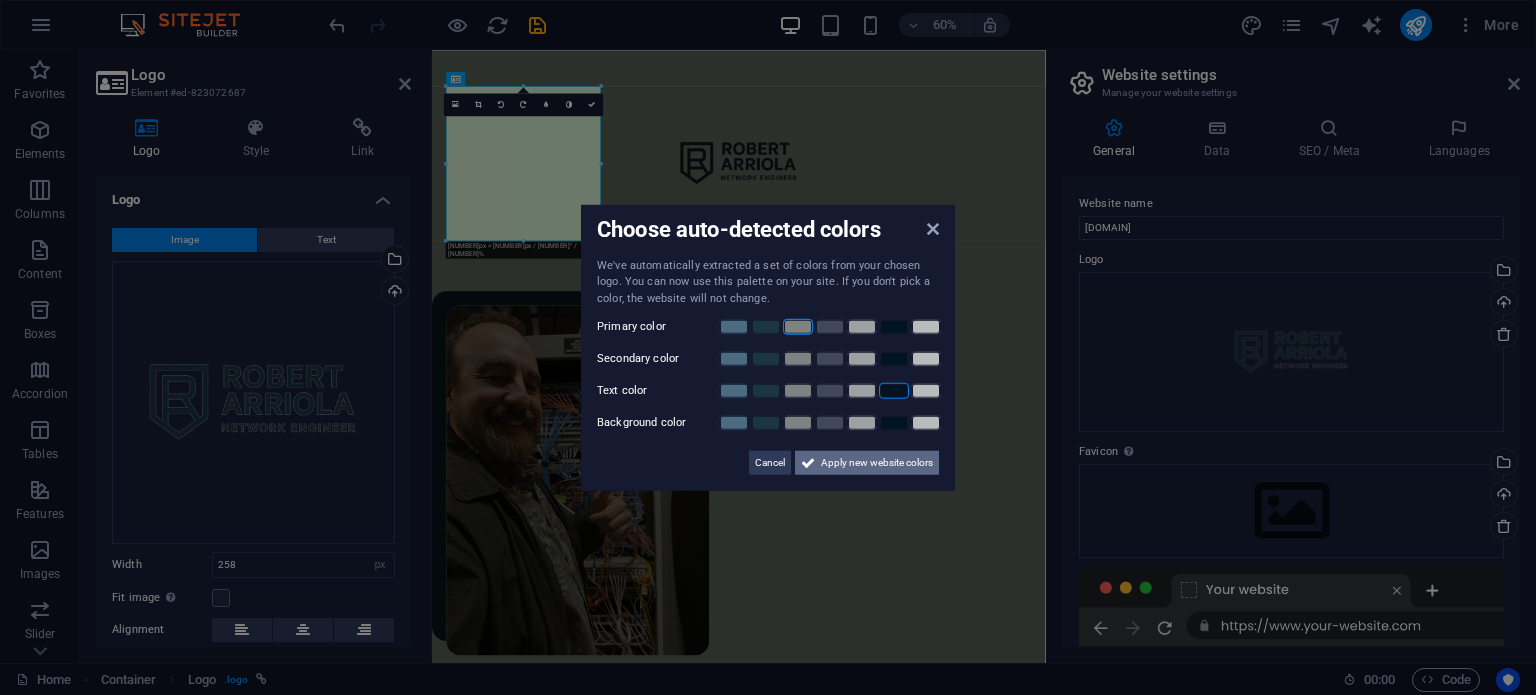 click on "Apply new website colors" at bounding box center [877, 463] 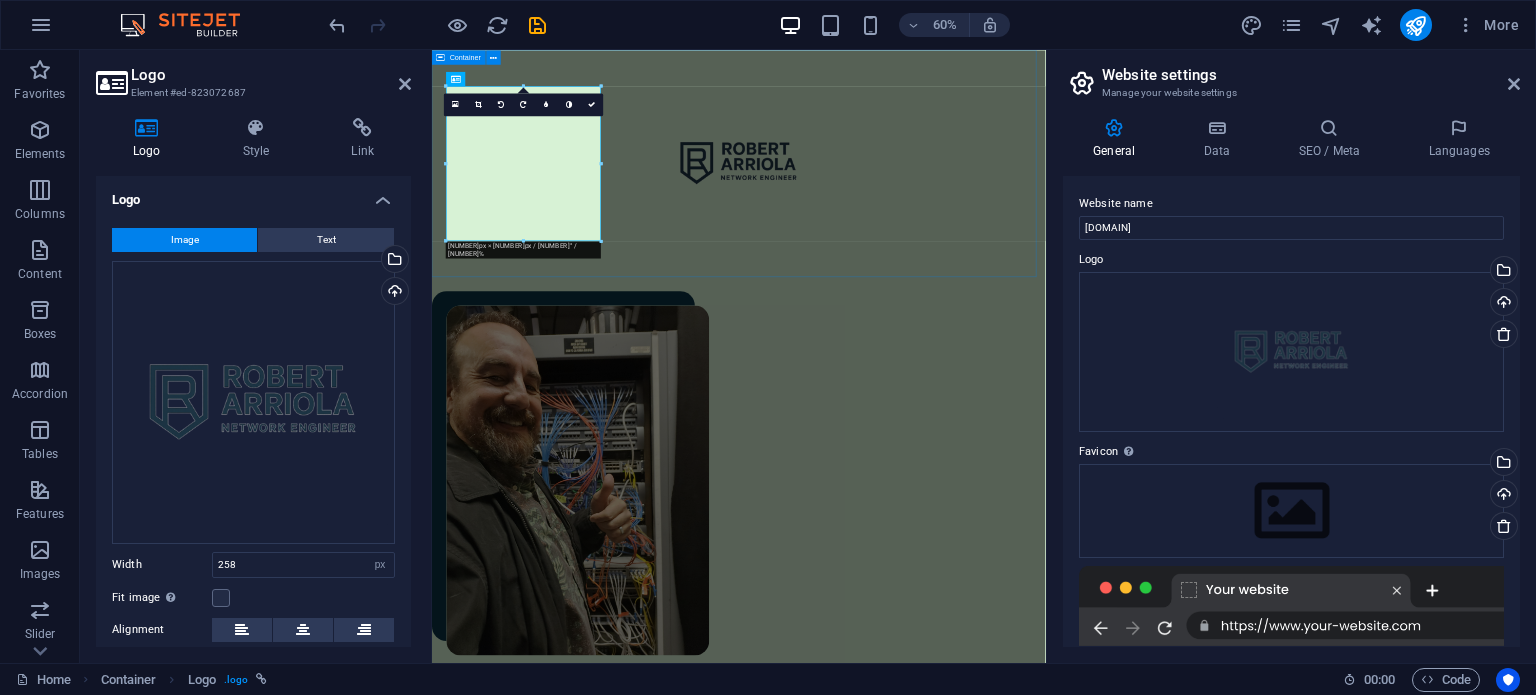 click at bounding box center [943, 239] 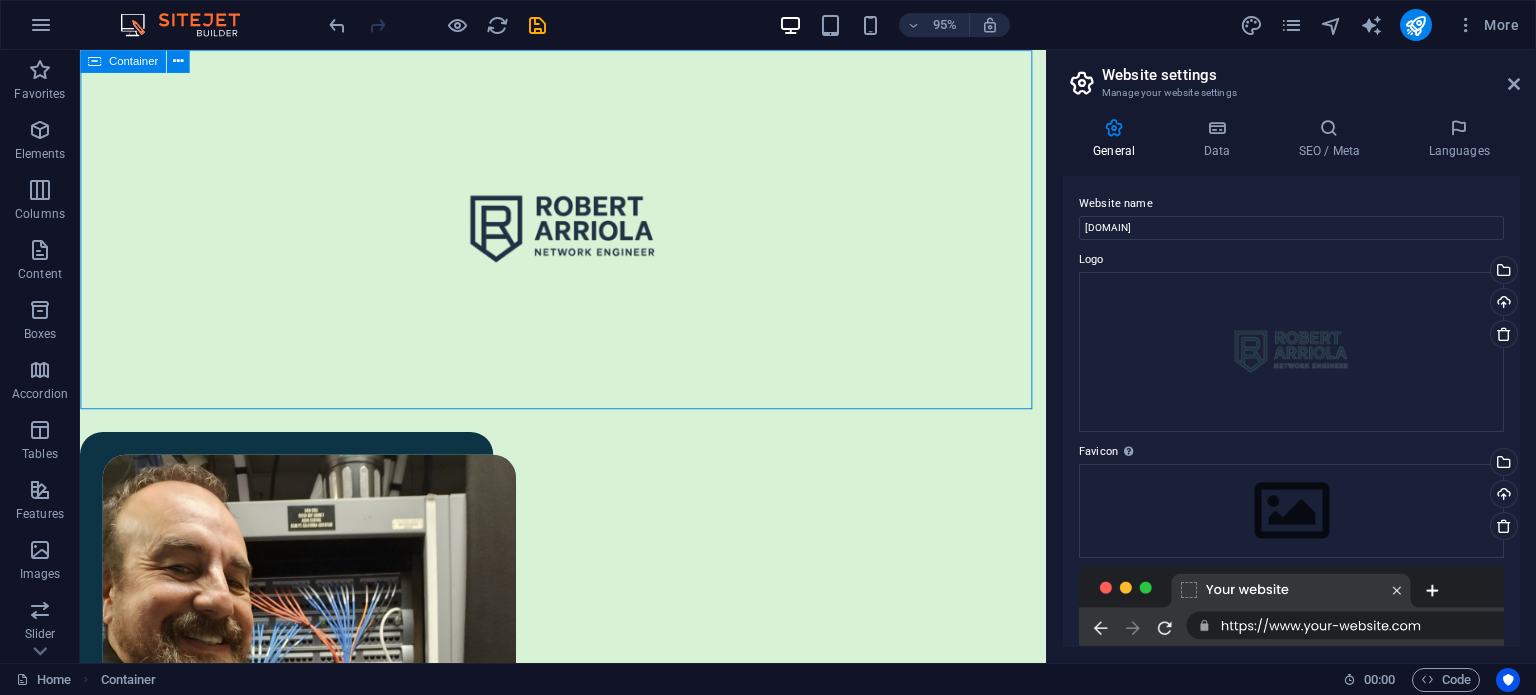 click at bounding box center [588, 239] 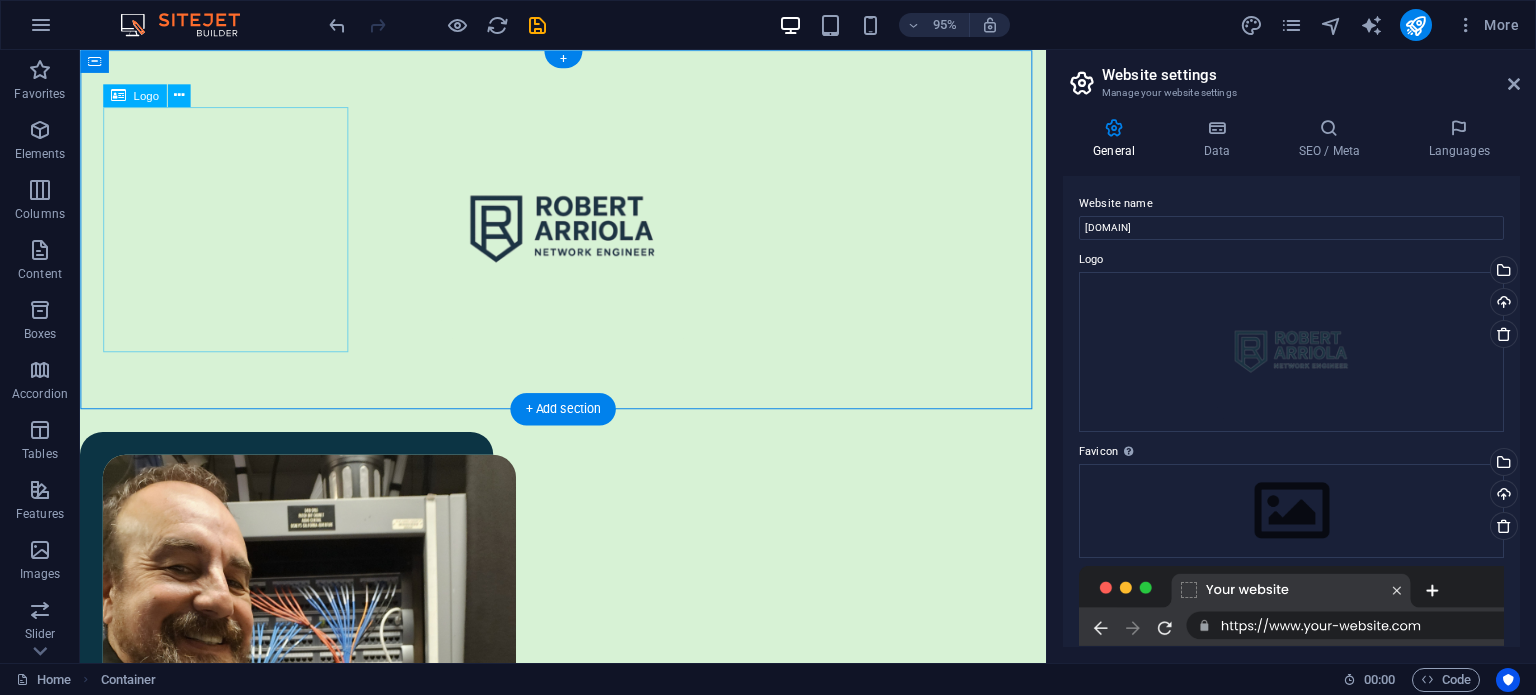 click at bounding box center (588, 239) 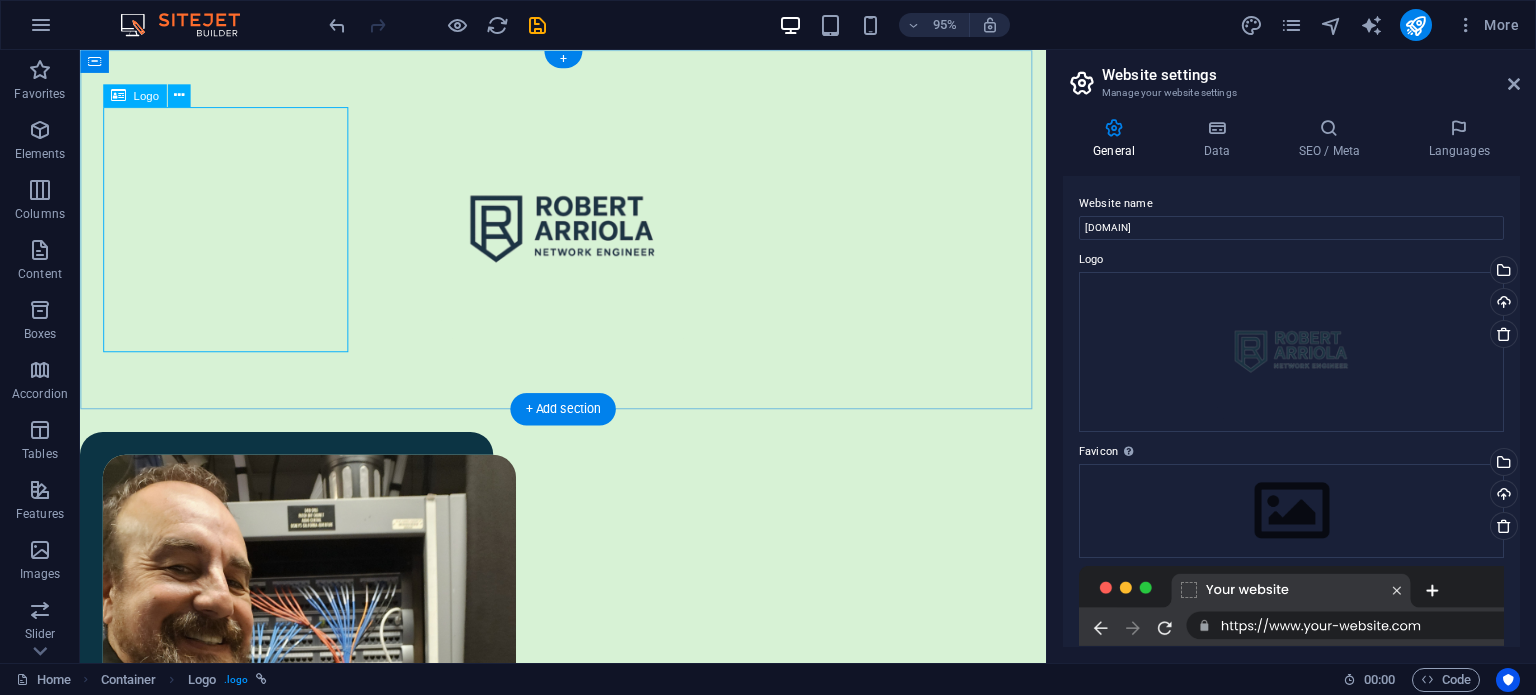 click at bounding box center (588, 239) 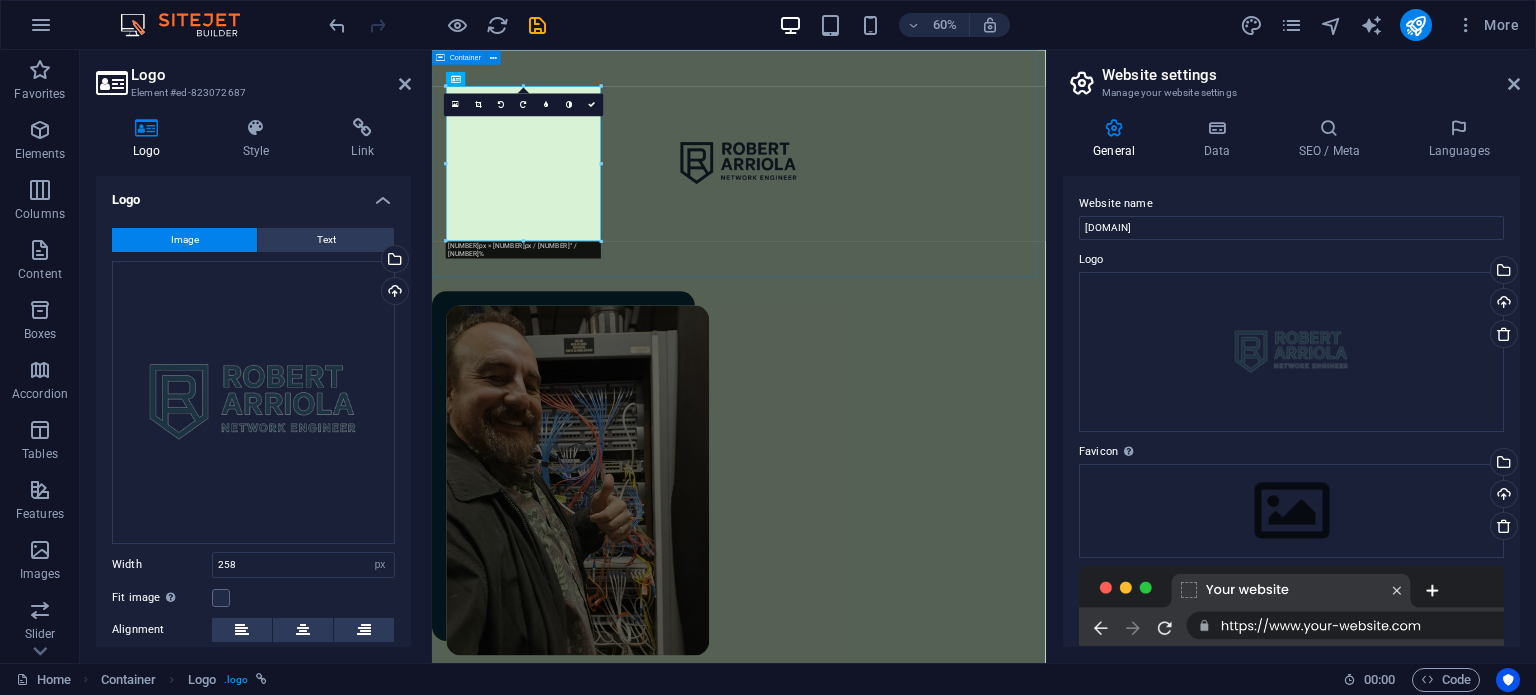 drag, startPoint x: 733, startPoint y: 353, endPoint x: 797, endPoint y: 283, distance: 94.847244 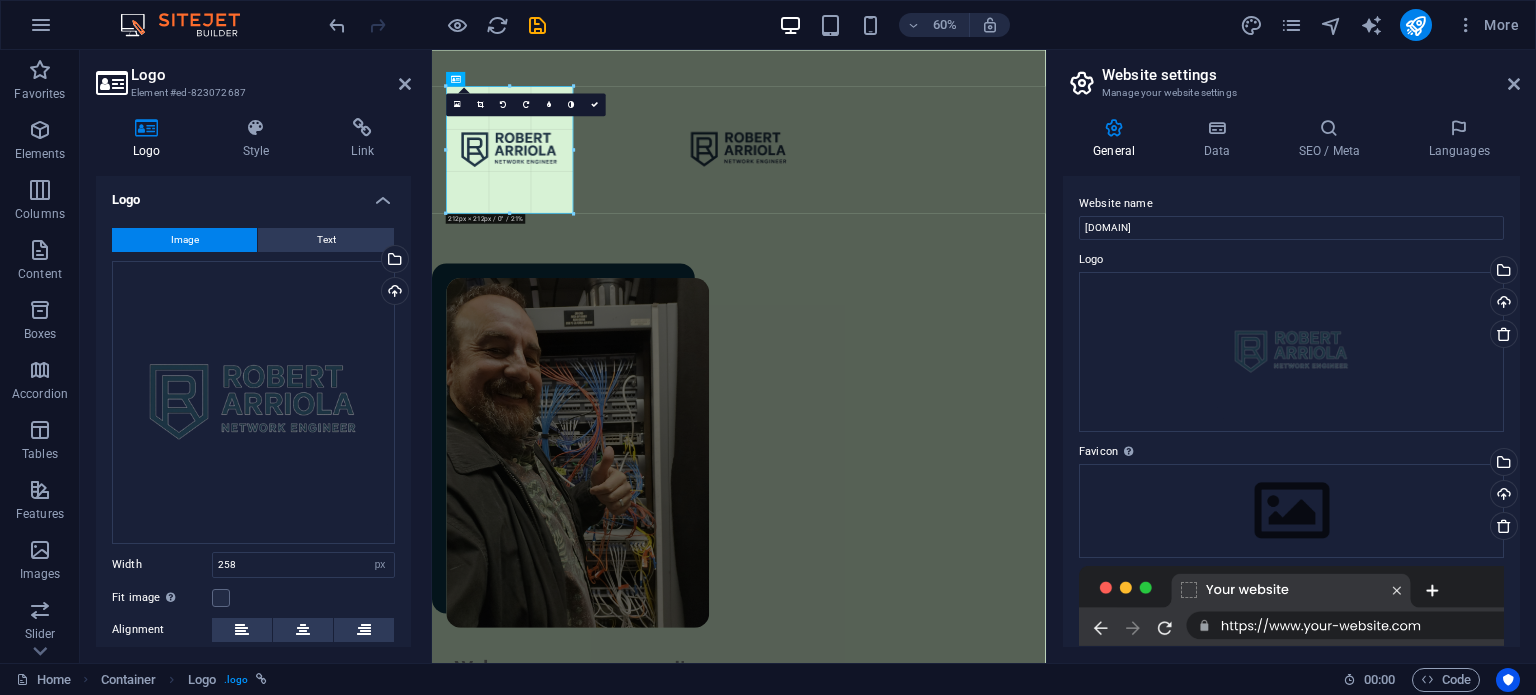 drag, startPoint x: 600, startPoint y: 157, endPoint x: 560, endPoint y: 155, distance: 40.04997 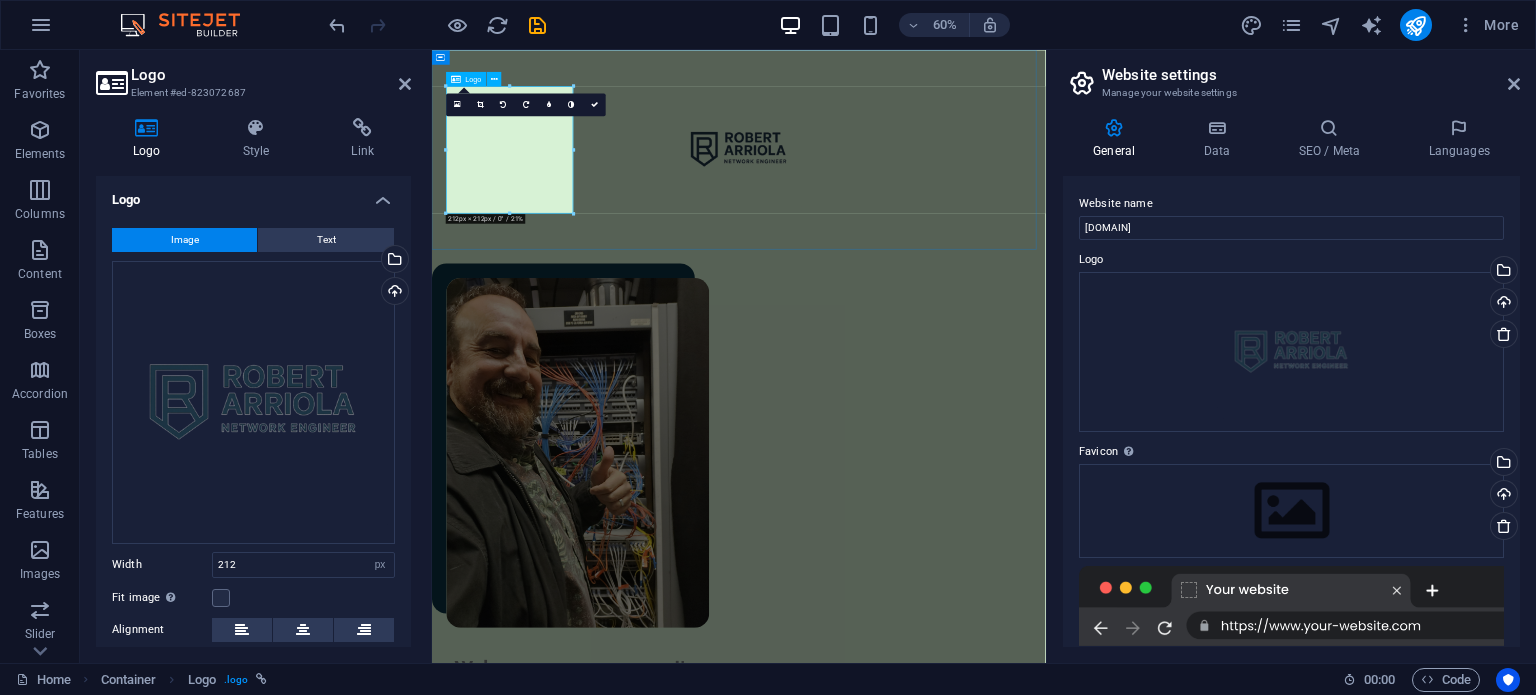 click at bounding box center (943, 216) 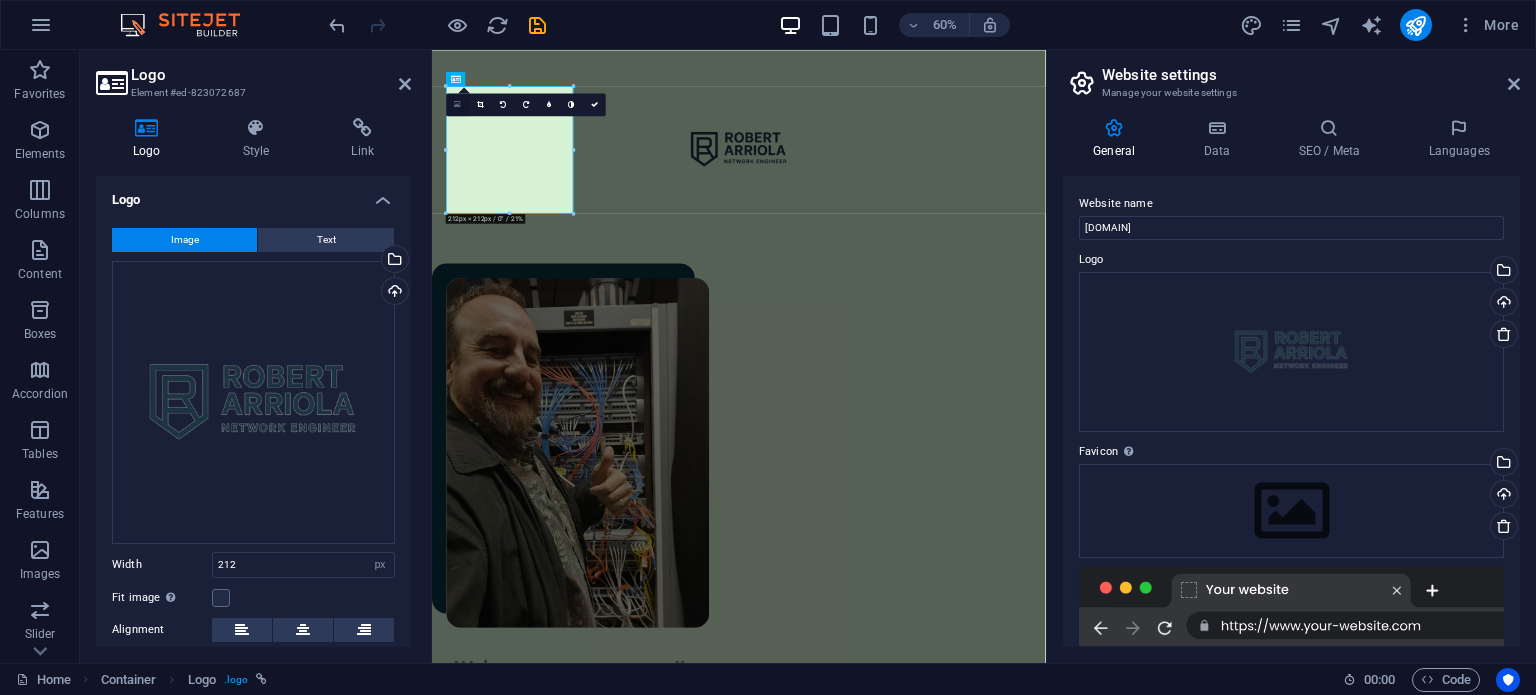 click at bounding box center (457, 104) 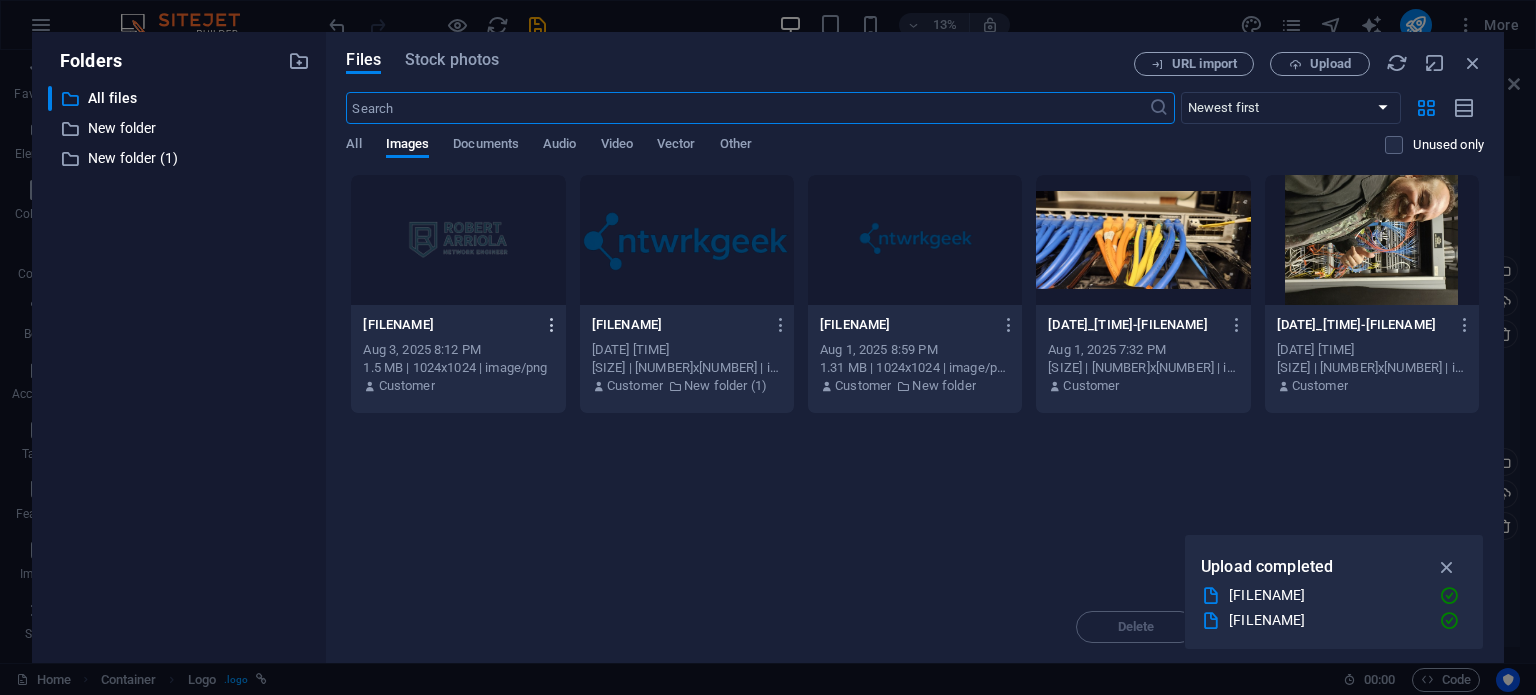click at bounding box center (548, 325) 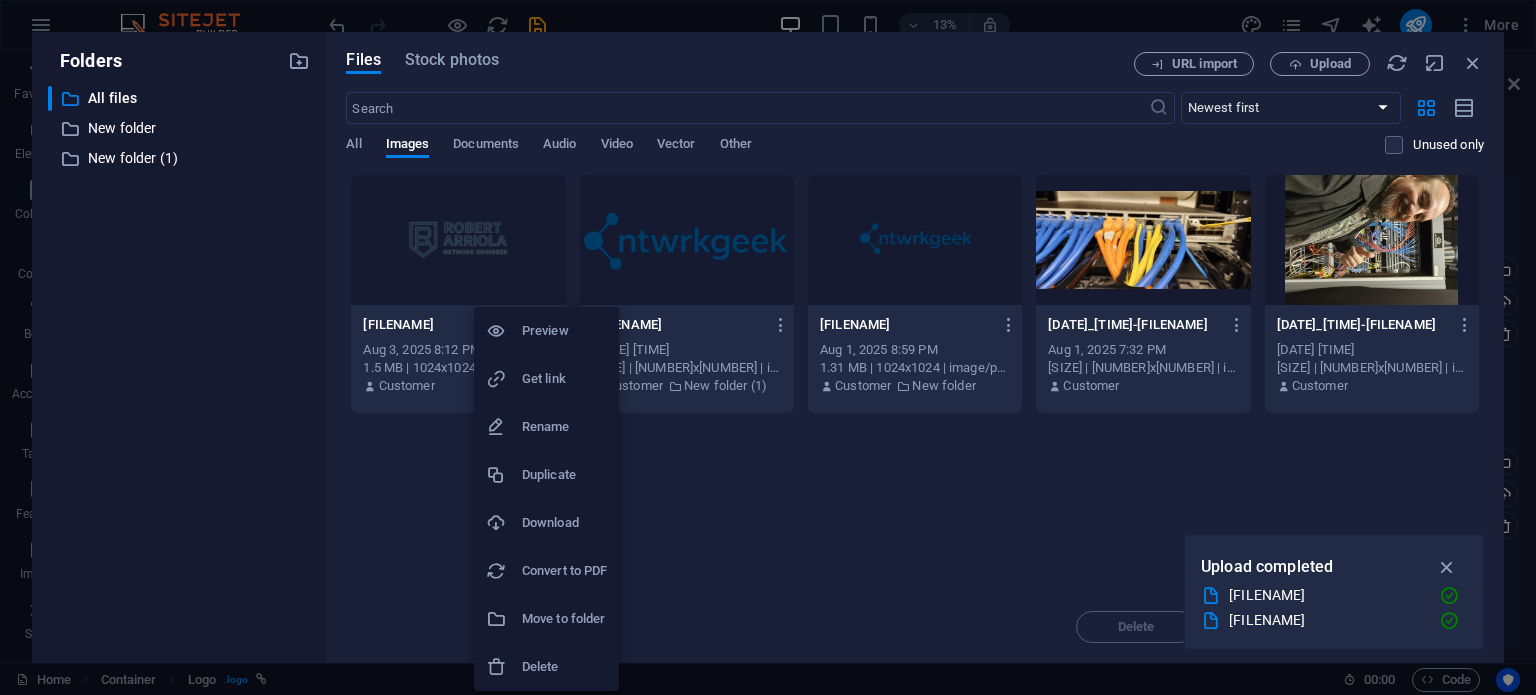 click at bounding box center [504, 667] 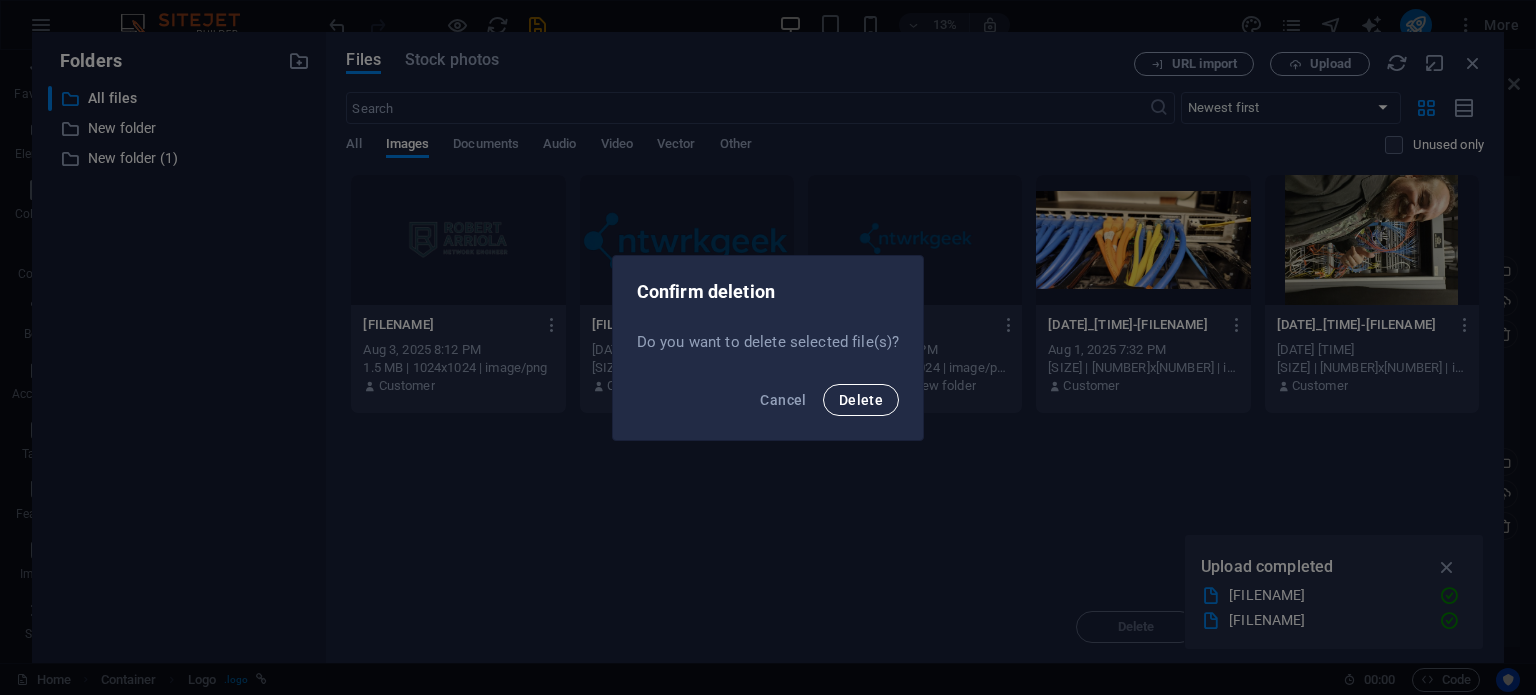 click on "Delete" at bounding box center (861, 400) 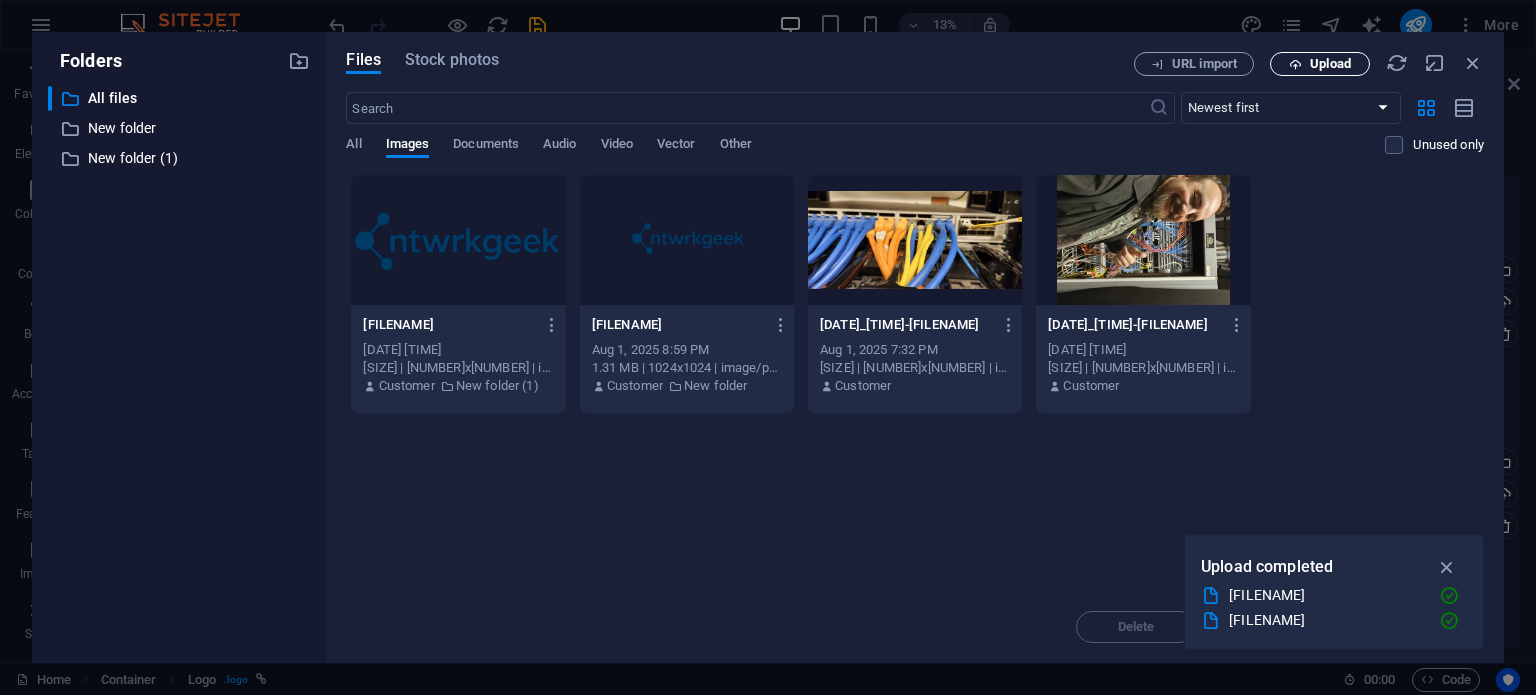 click on "Upload" at bounding box center (1330, 64) 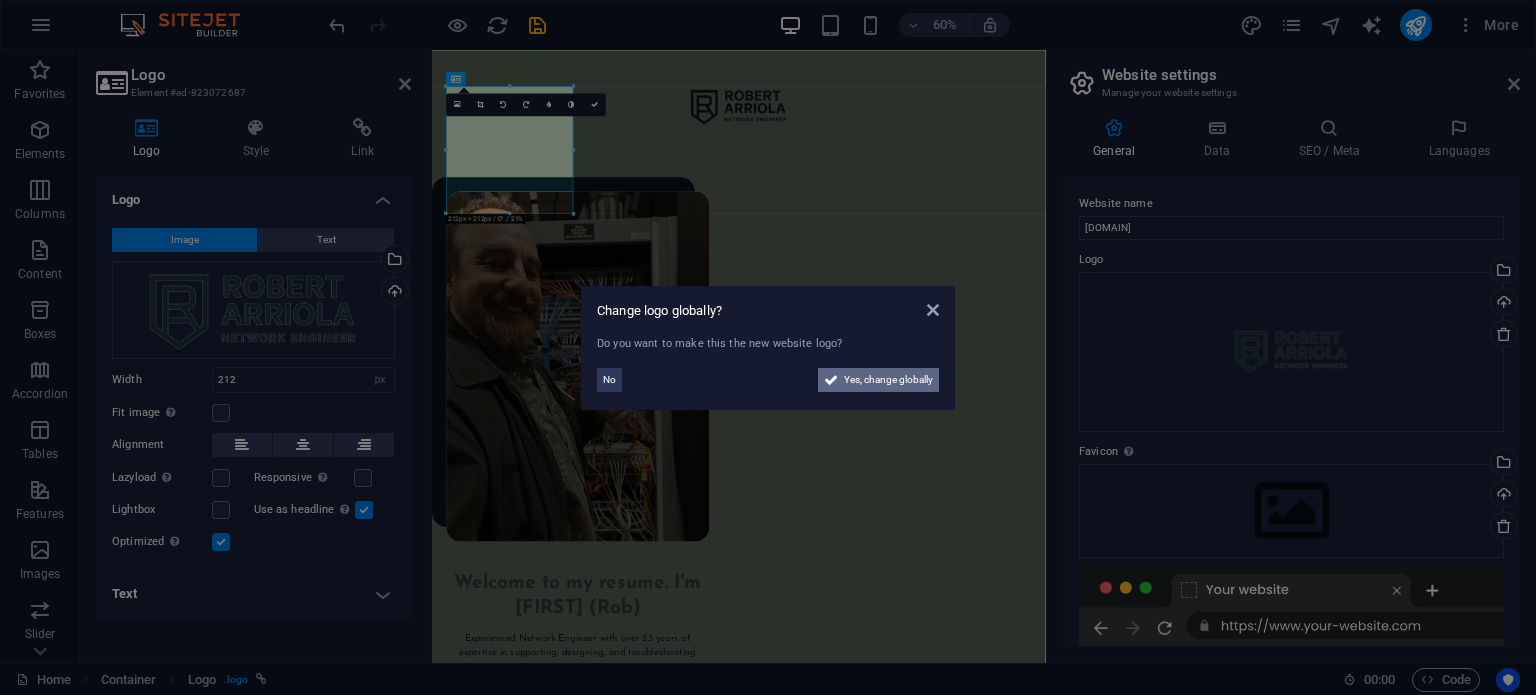 drag, startPoint x: 801, startPoint y: 543, endPoint x: 914, endPoint y: 375, distance: 202.46729 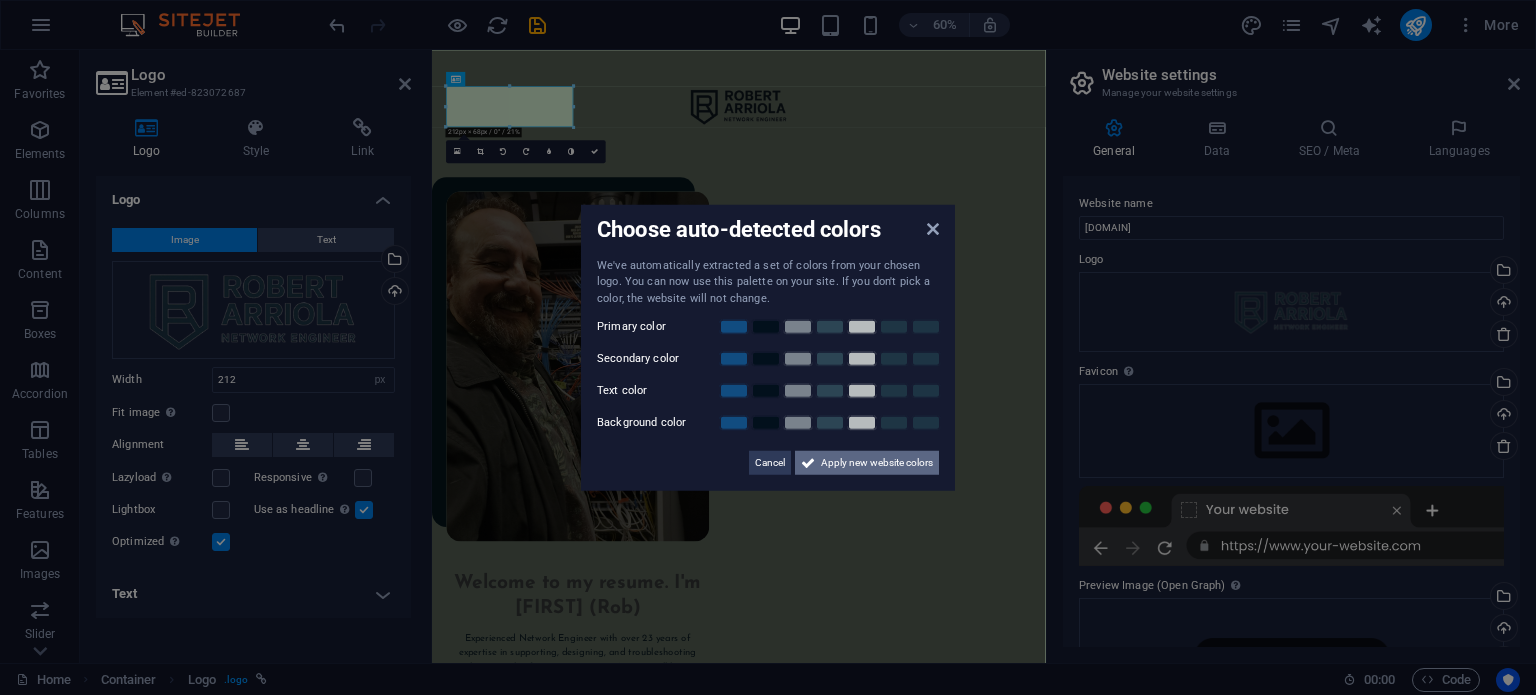 click on "Apply new website colors" at bounding box center [877, 463] 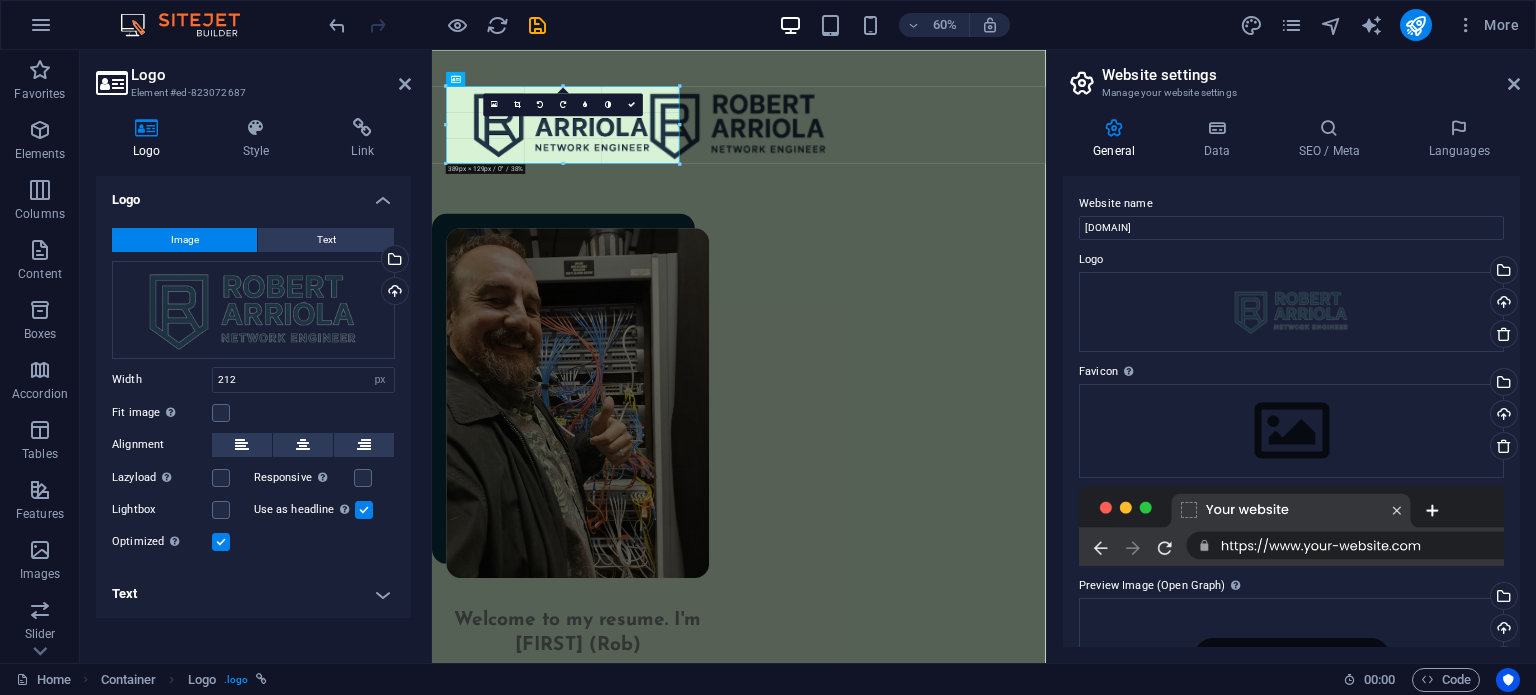 drag, startPoint x: 573, startPoint y: 102, endPoint x: 530, endPoint y: 136, distance: 54.81788 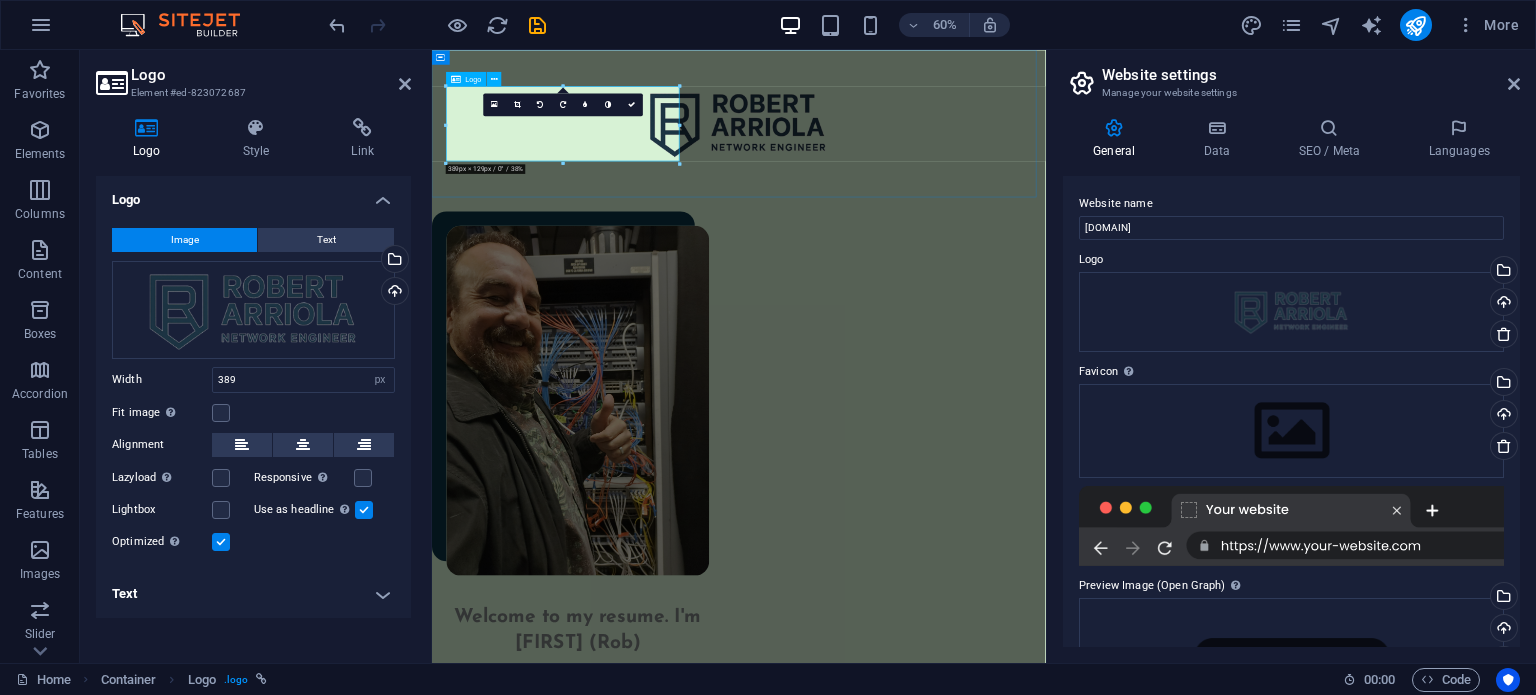 click at bounding box center [943, 172] 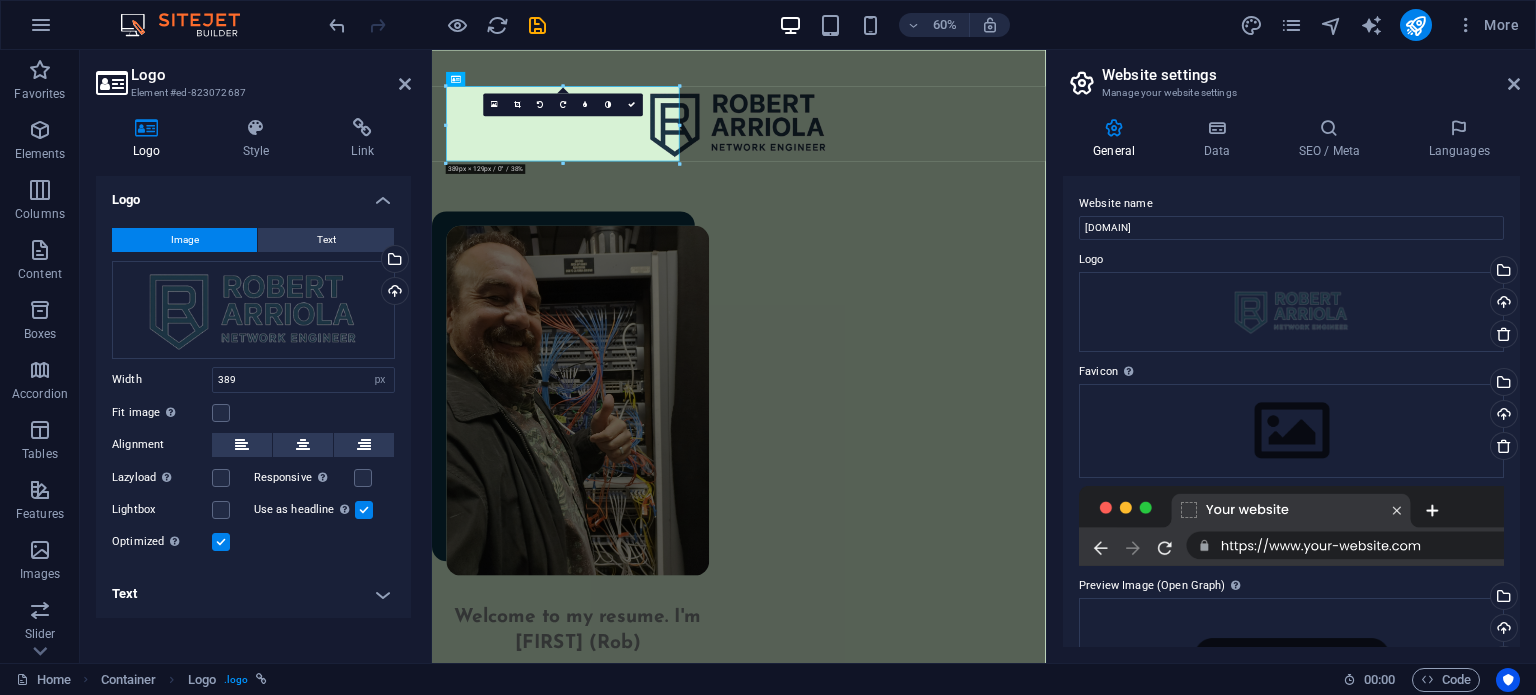 click at bounding box center (943, 172) 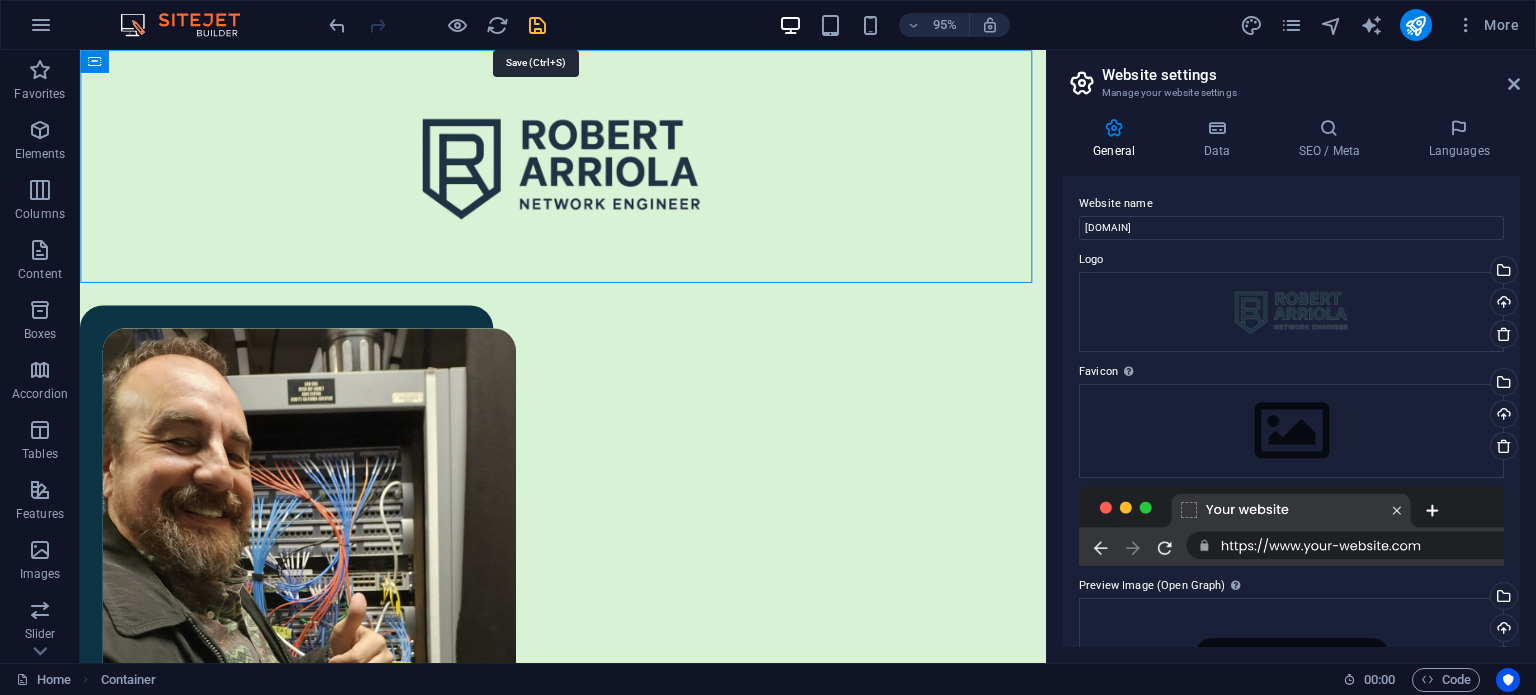click at bounding box center (537, 25) 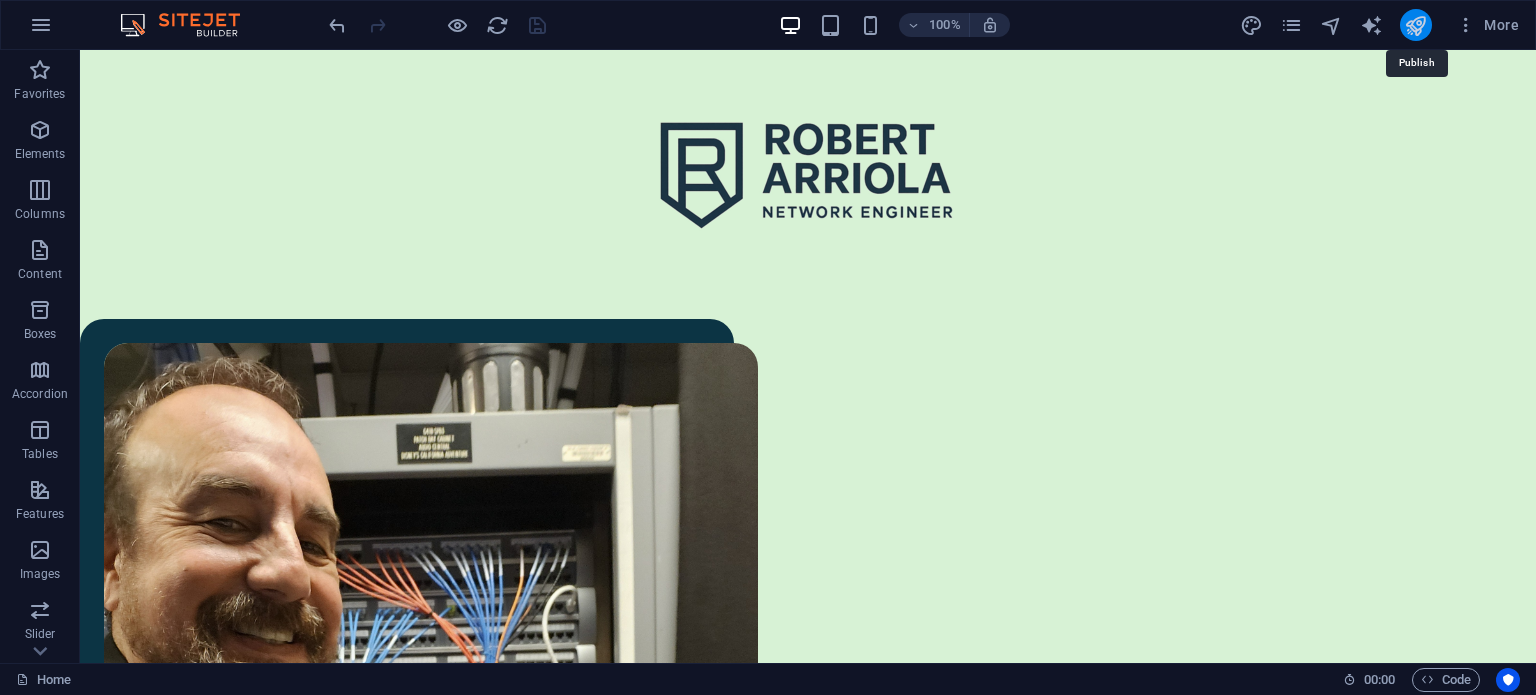 click at bounding box center [1415, 25] 